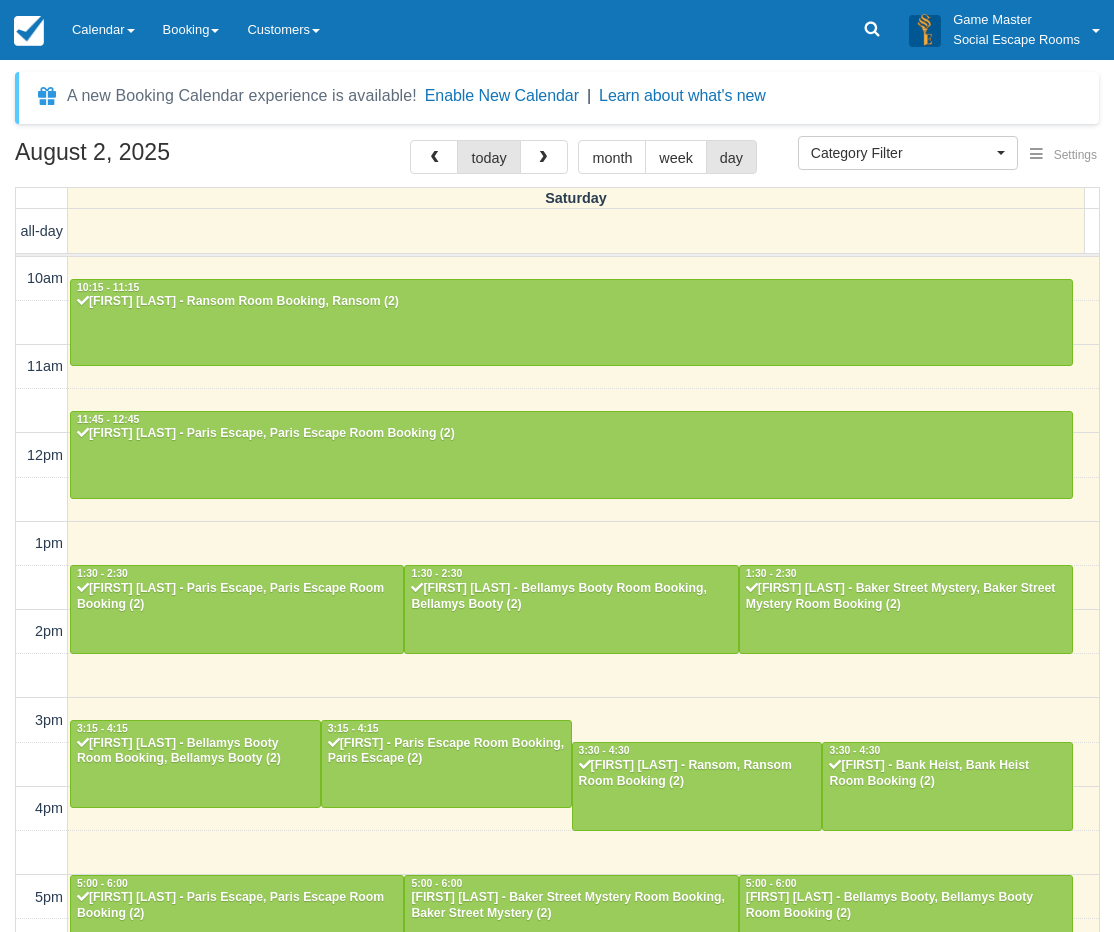 select 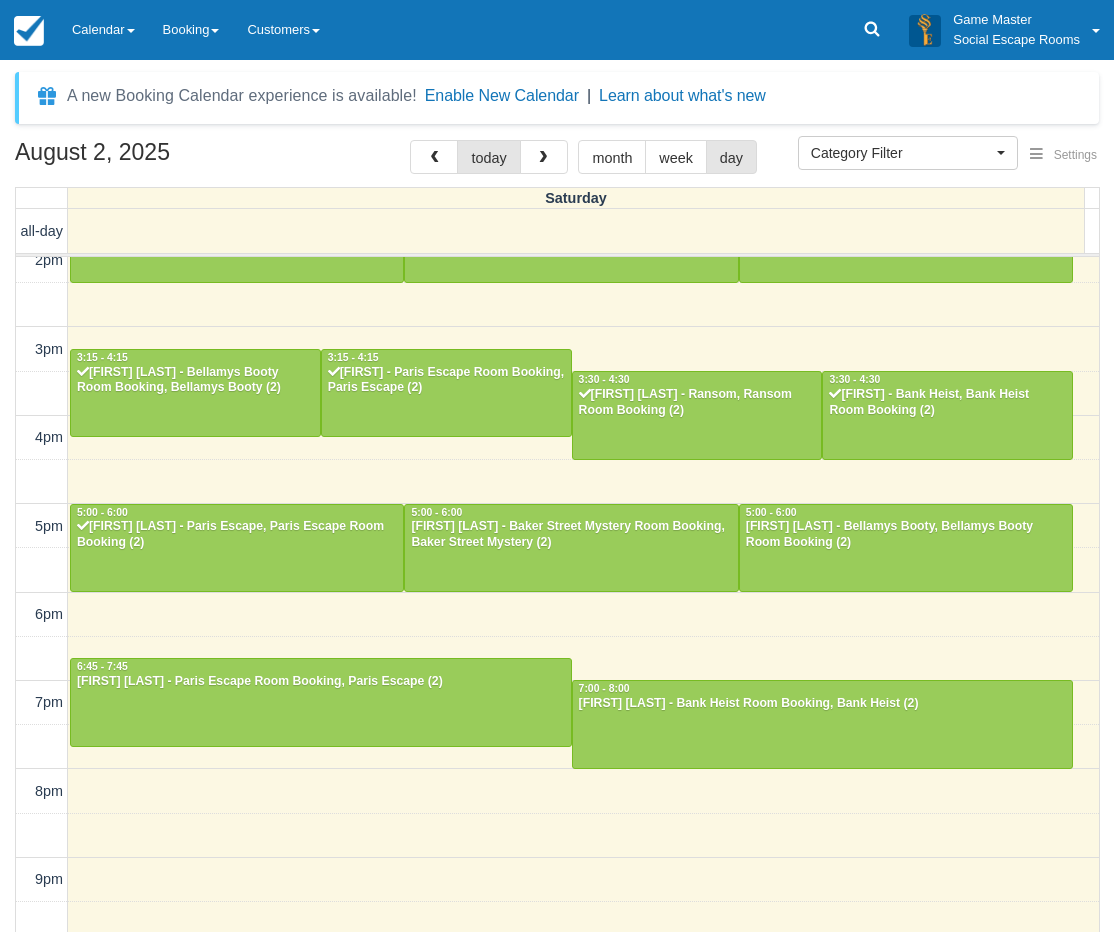 click on "[MONTH] [DAY], [YEAR] today month week day Saturday all-day 10am 11am 12pm 1pm 2pm 3pm 4pm 5pm 6pm 7pm 8pm 9pm 10pm 10:15 - 11:15  [FIRST] [LAST] - Ransom Room Booking, Ransom (2) 11:45 - 12:45  [FIRST] [LAST] - Paris Escape, Paris Escape Room Booking (2) 1:30 - 2:30  [FIRST] [LAST] - Paris Escape, Paris Escape Room Booking (2) 1:30 - 2:30  [FIRST] [LAST] - Bellamys Booty Room Booking, Bellamys Booty (2) 1:30 - 2:30  [FIRST] [LAST] - Baker Street Mystery, Baker Street Mystery Room Booking (2) 3:15 - 4:15  [FIRST] [LAST] - Bellamys Booty Room Booking, Bellamys Booty (2) 3:15 - 4:15  [FIRST] - Paris Escape Room Booking, Paris Escape (2) 3:30 - 4:30  [FIRST] [LAST] - Ransom, Ransom Room Booking (2) 3:30 - 4:30  [FIRST] - Bank Heist, Bank Heist Room Booking (2) 5:00 - 6:00  [FIRST] [LAST] - Paris Escape, Paris Escape Room Booking (2) 5:00 - 6:00 [FIRST] [LAST] - Baker Street Mystery Room Booking, Baker Street Mystery (2) 5:00 - 6:00 [FIRST] [LAST] - Bellamys Booty, Bellamys Booty Room Booking (2) 6:45 - 7:45 7:00 - 8:00" at bounding box center [557, 565] 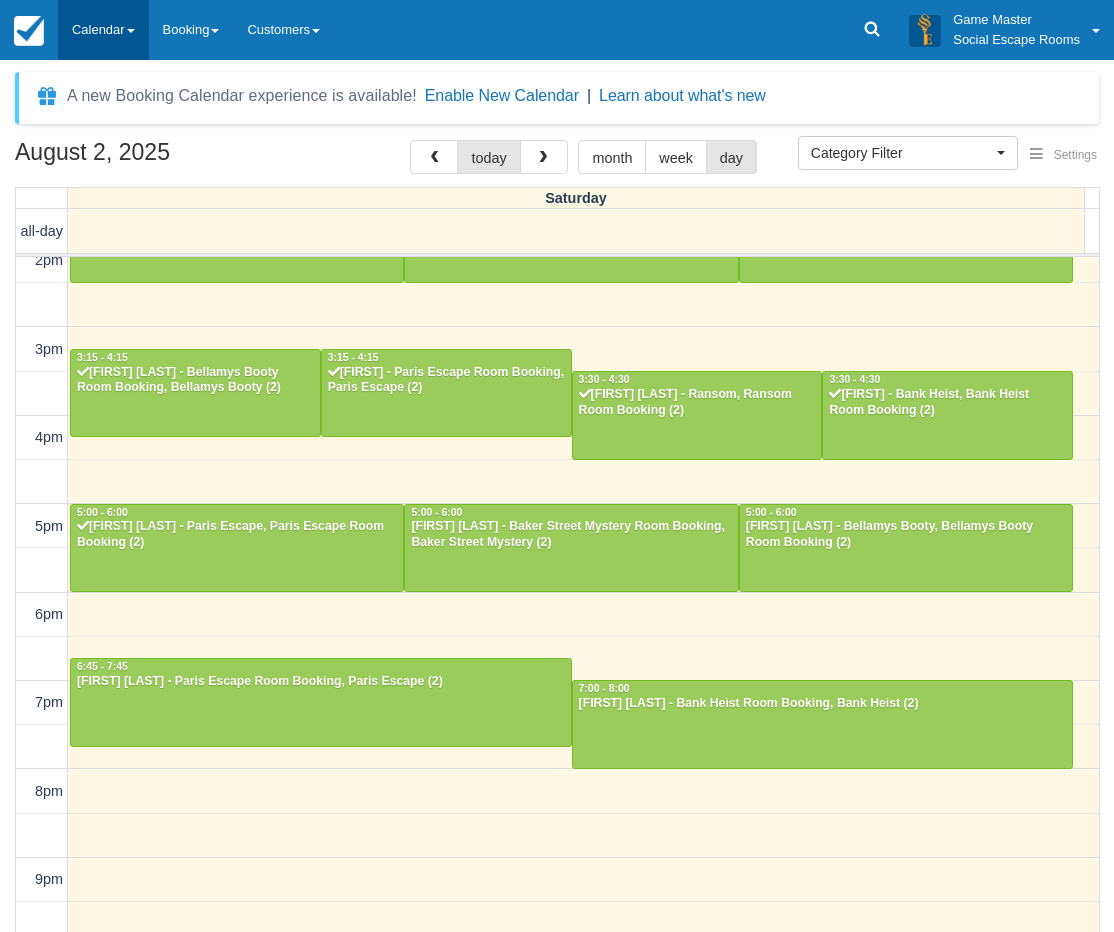 click on "Calendar" at bounding box center (103, 30) 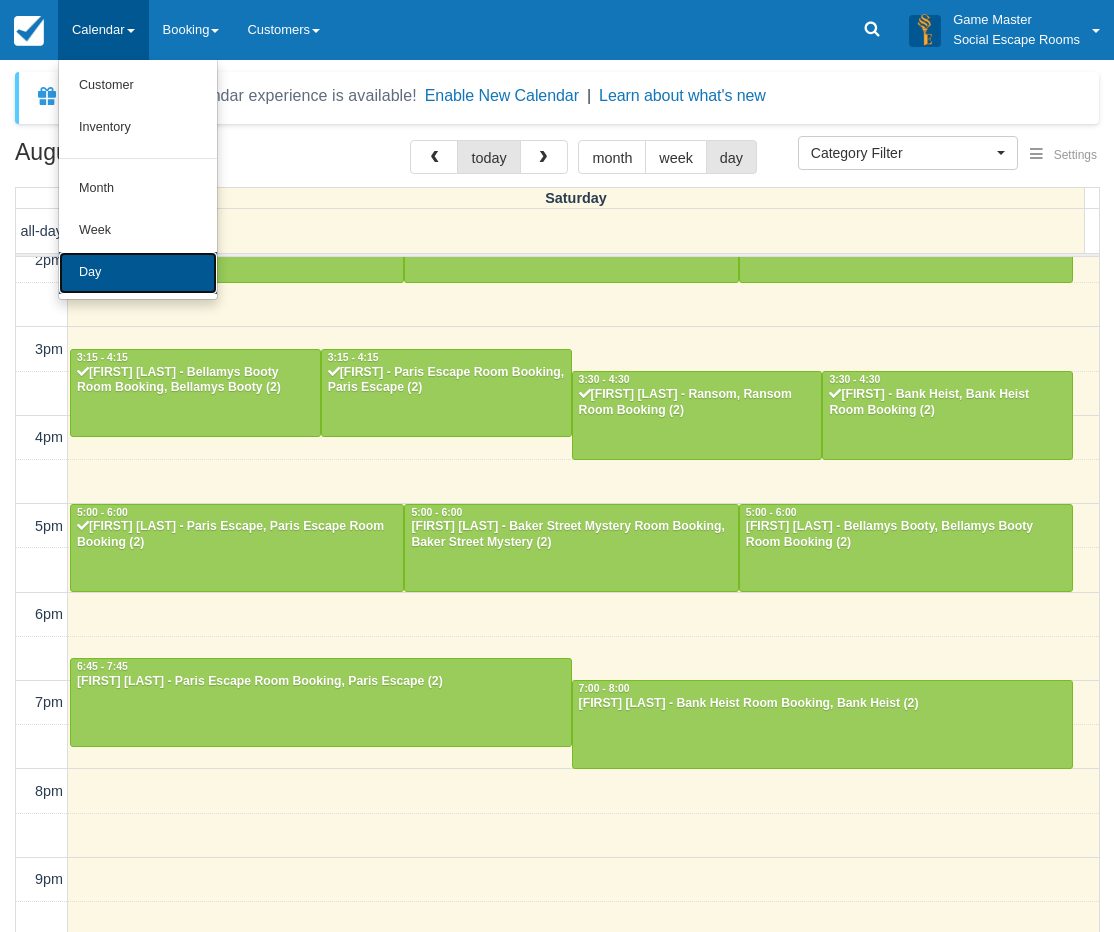 click on "Day" at bounding box center (138, 273) 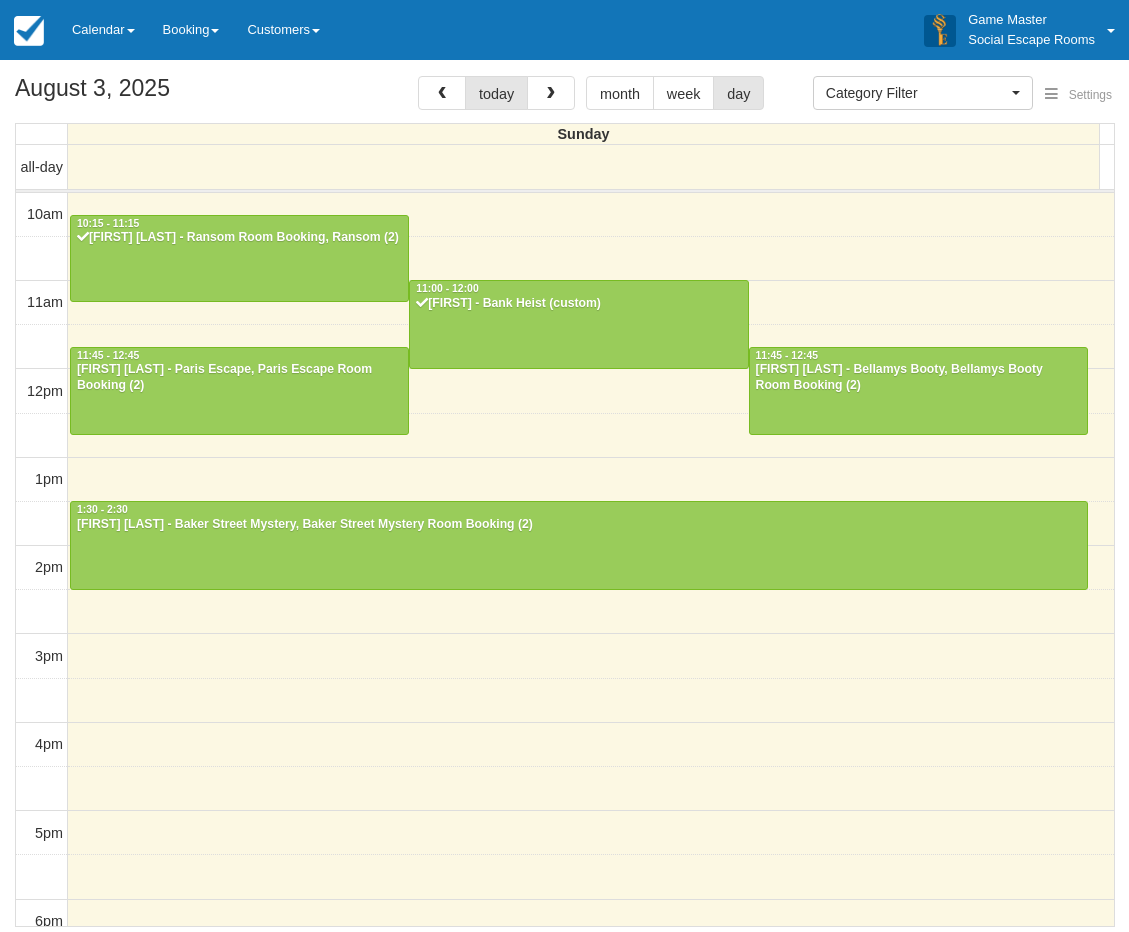 select 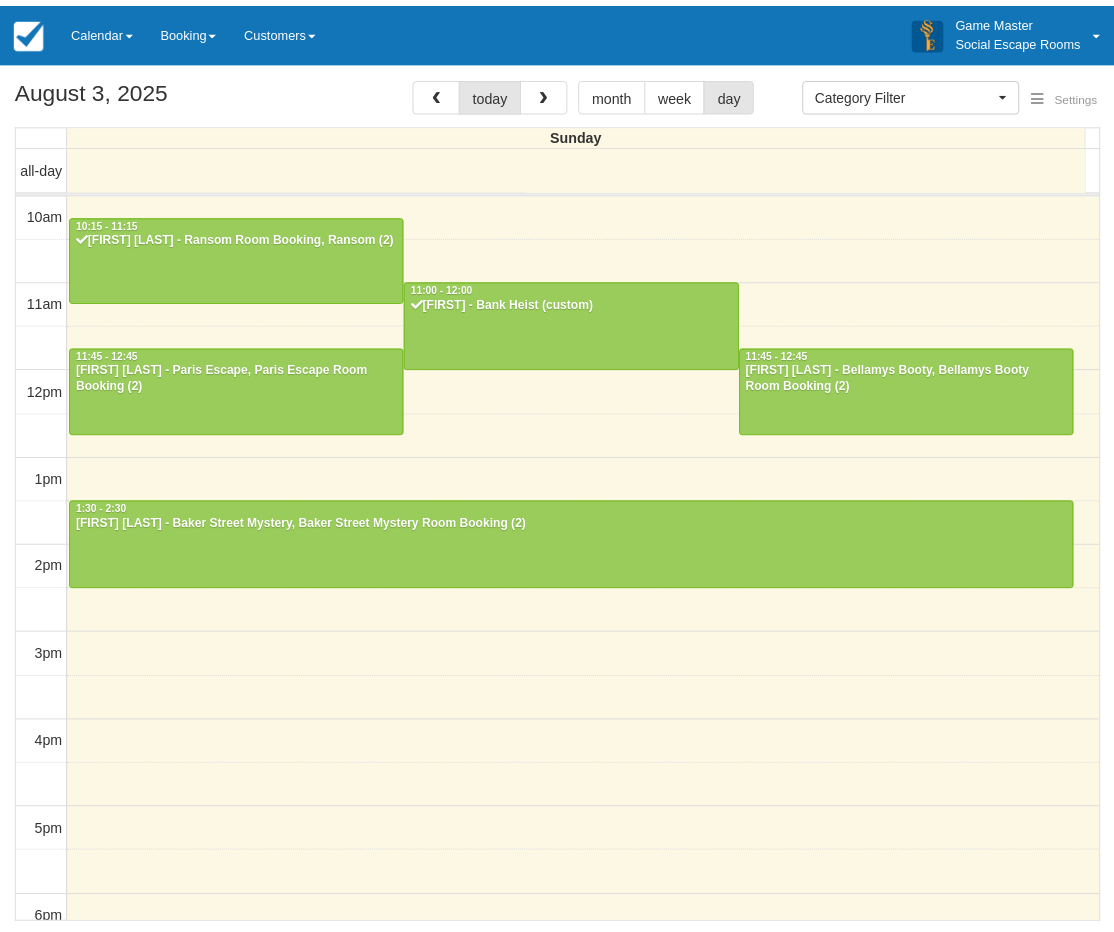 scroll, scrollTop: 0, scrollLeft: 0, axis: both 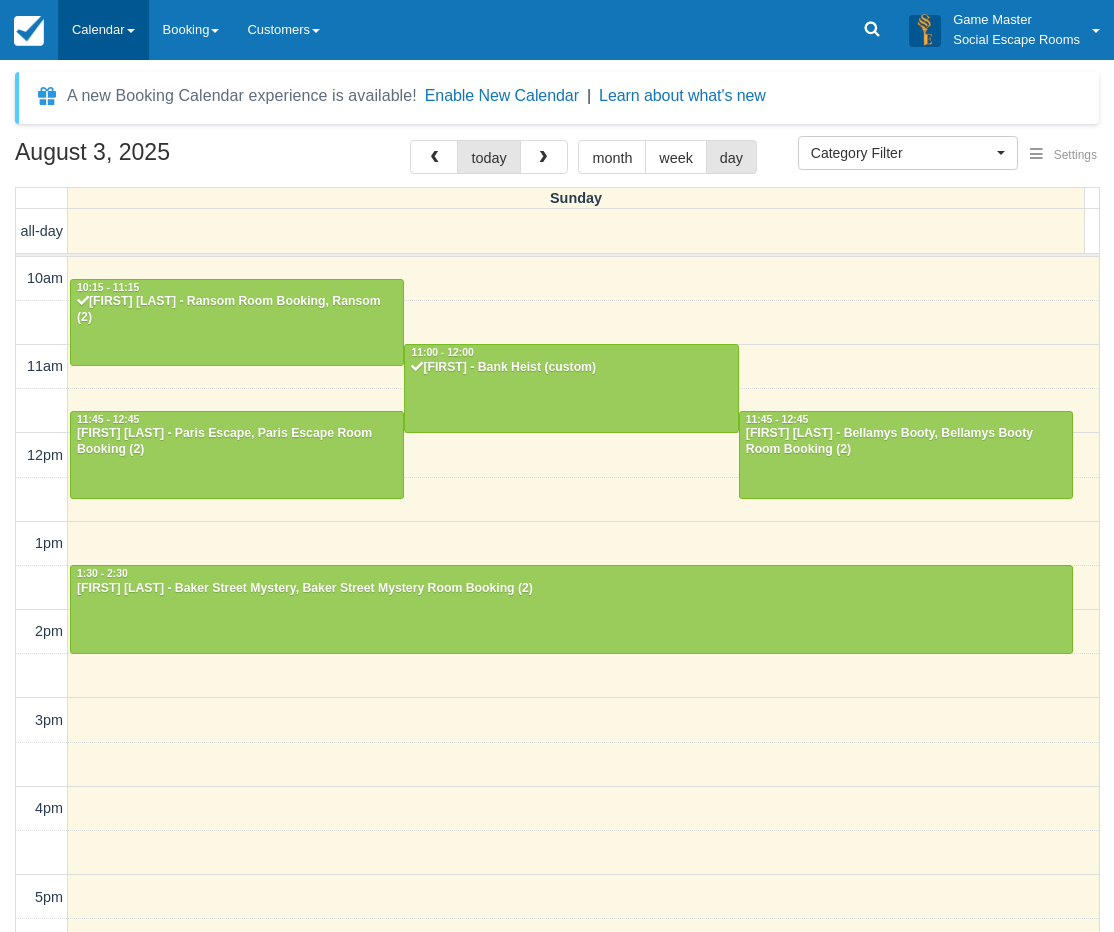 click on "Calendar" at bounding box center [103, 30] 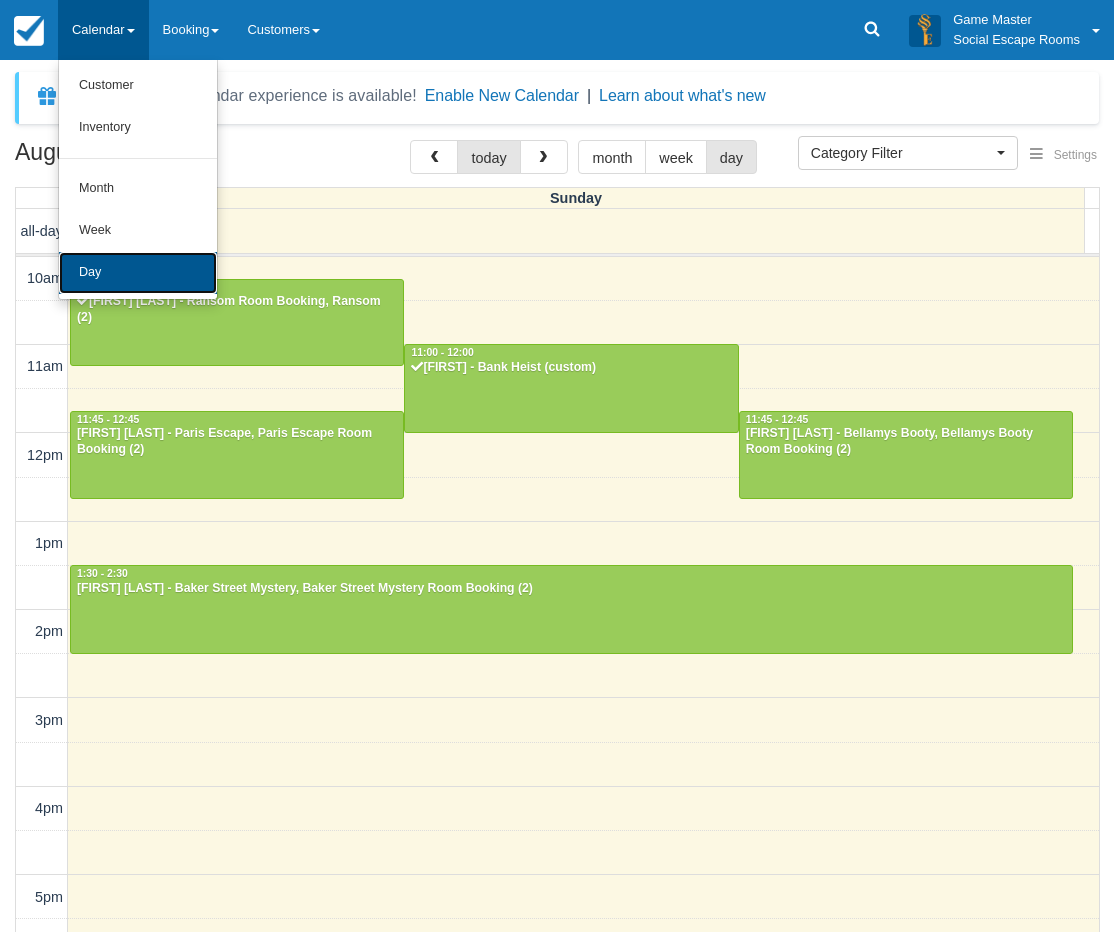 click on "Day" at bounding box center (138, 273) 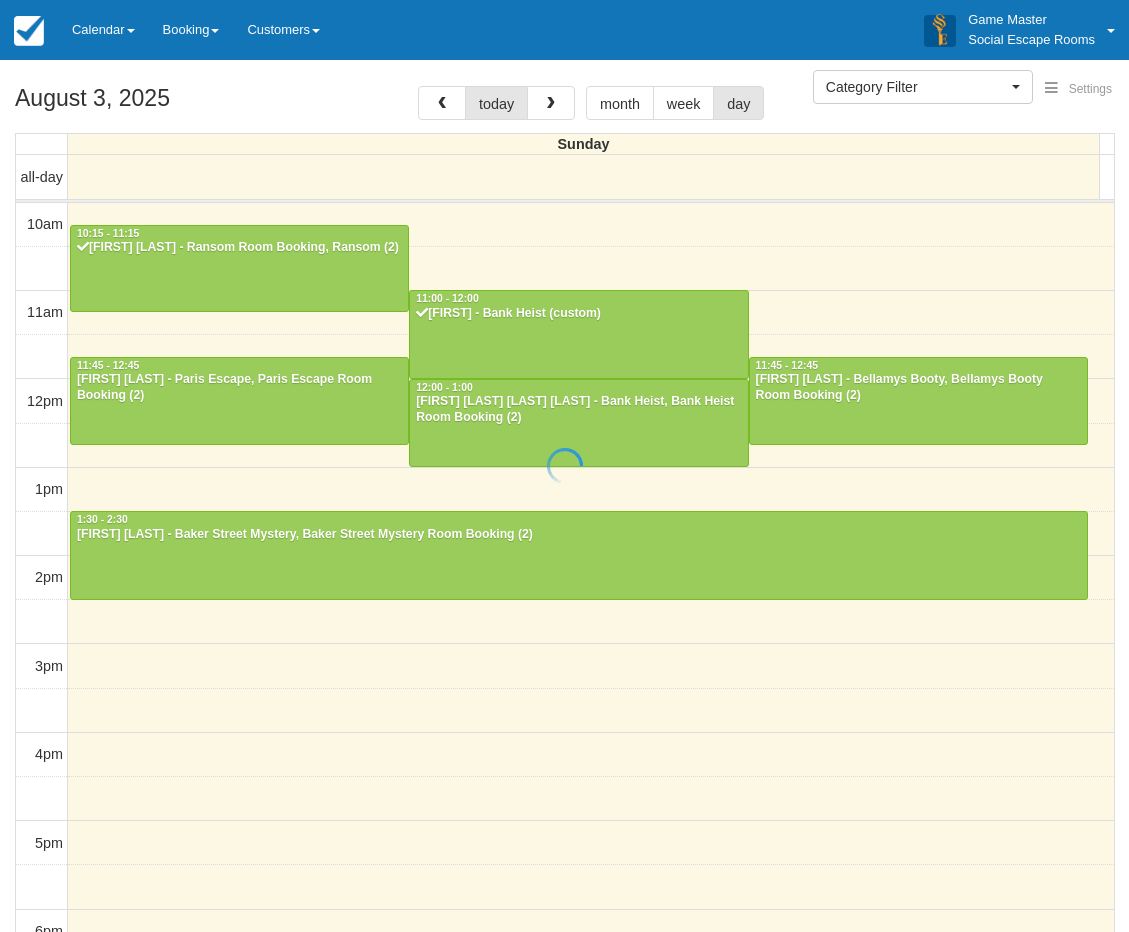 select 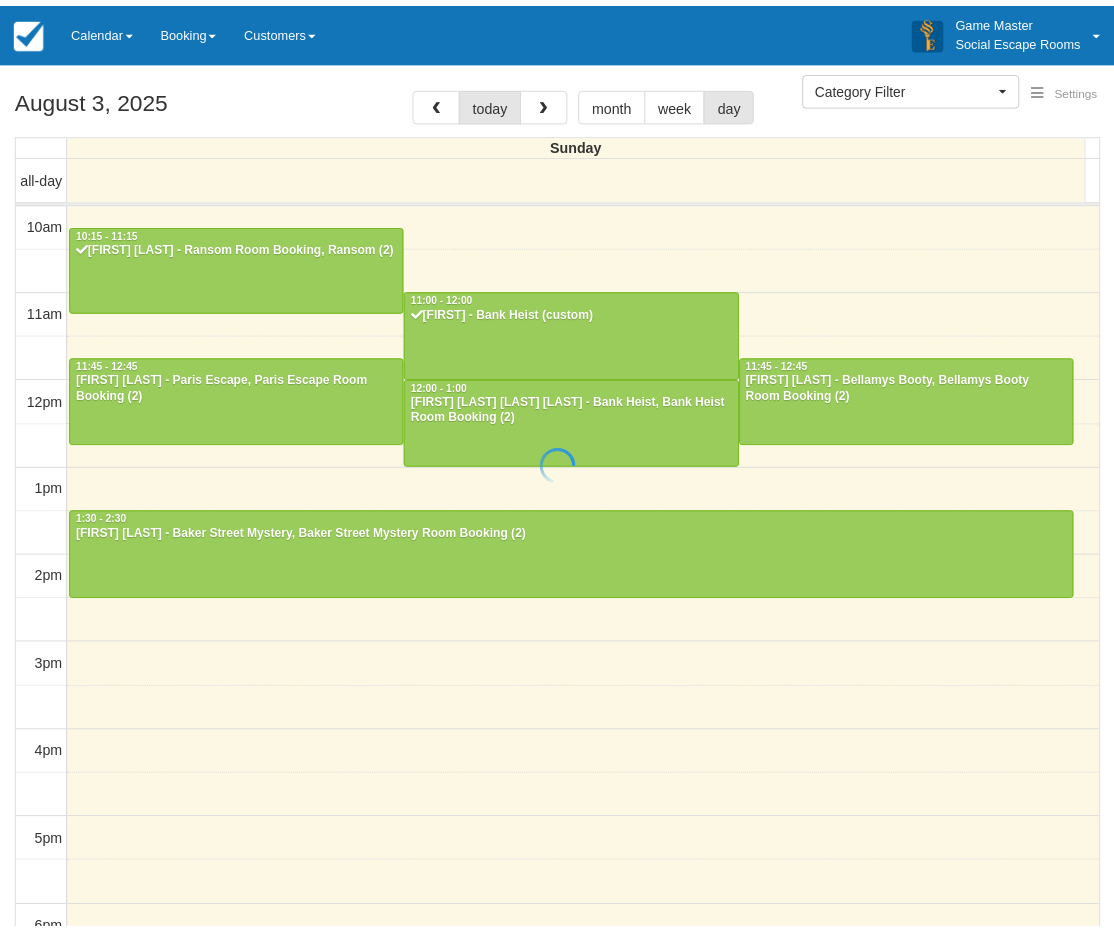 scroll, scrollTop: 0, scrollLeft: 0, axis: both 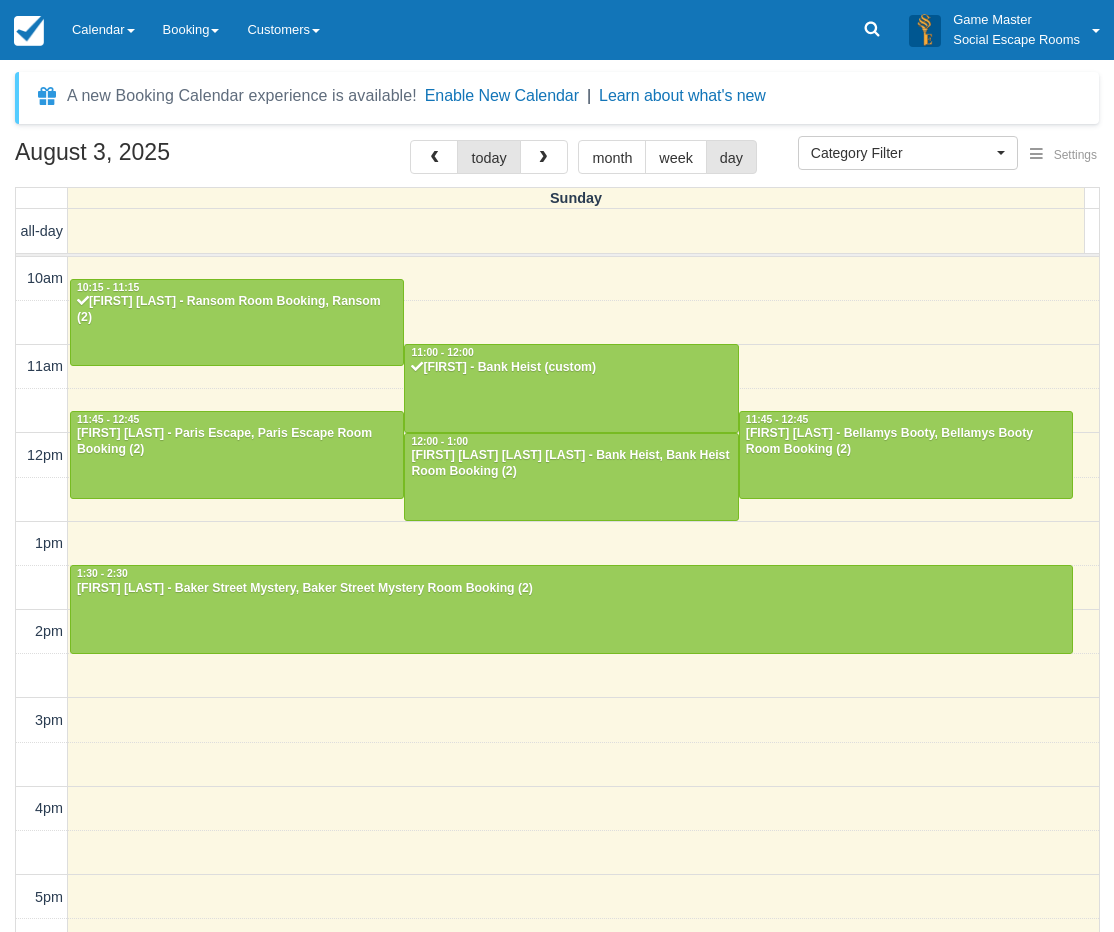click on "August 3, 2025 today month week day Sunday all-day 10am 11am 12pm 1pm 2pm 3pm 4pm 5pm 6pm 7pm 8pm 9pm 10pm 10:15 - 11:15  Murray Neaves - Ransom Room Booking, Ransom (2) 11:00 - 12:00  Sam - Bank Heist (custom) 11:45 - 12:45 Daniel Kearns - Paris Escape, Paris Escape Room Booking (2) 11:45 - 12:45 Gabby Russell - Bellamys Booty, Bellamys Booty Room Booking (2) 12:00 - 1:00 Peter Amin Antoun Guirguis - Bank Heist, Bank Heist Room Booking (2) 1:30 - 2:30 Anita Panikkar - Baker Street Mystery, Baker Street Mystery Room Booking (2)" at bounding box center [557, 565] 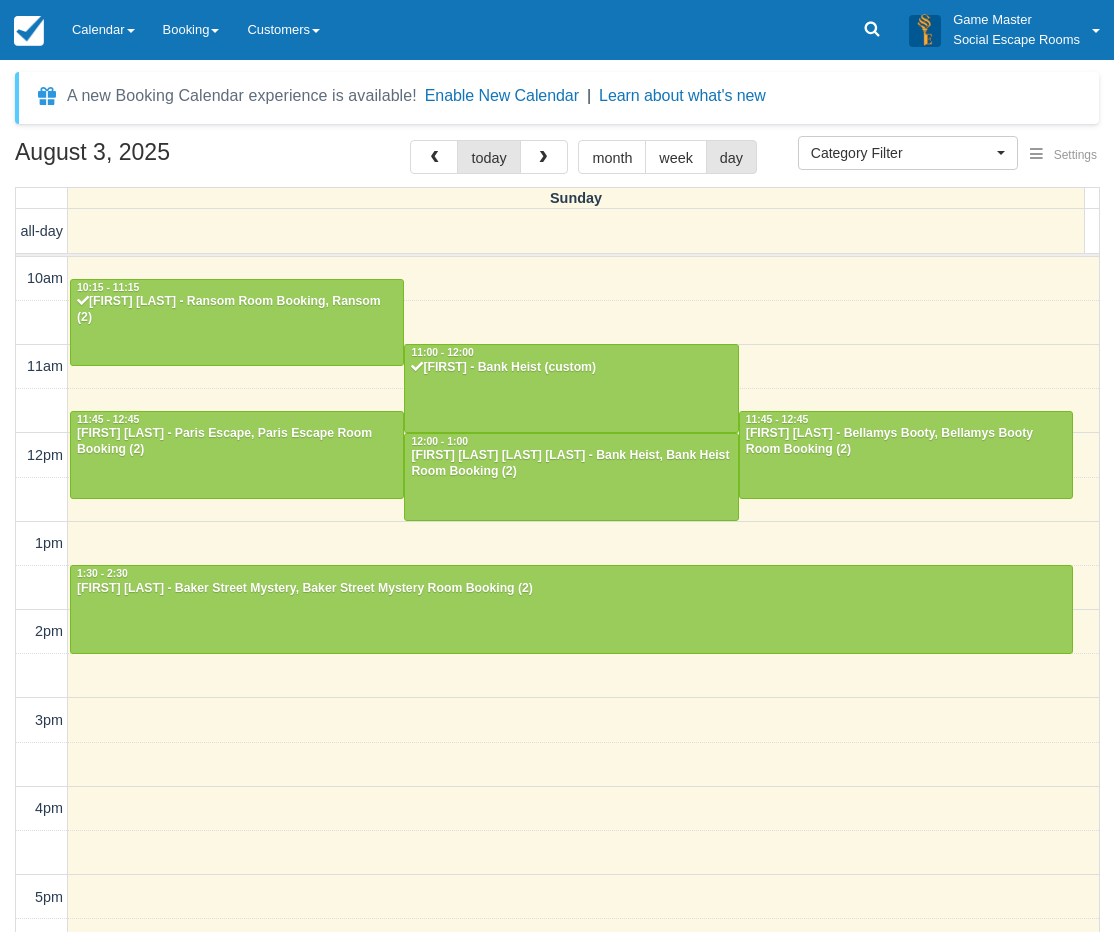 click on "August 3, 2025 today month week day Sunday all-day 10am 11am 12pm 1pm 2pm 3pm 4pm 5pm 6pm 7pm 8pm 9pm 10pm 10:15 - 11:15  Murray Neaves - Ransom Room Booking, Ransom (2) 11:00 - 12:00  Sam - Bank Heist (custom) 11:45 - 12:45 Daniel Kearns - Paris Escape, Paris Escape Room Booking (2) 11:45 - 12:45 Gabby Russell - Bellamys Booty, Bellamys Booty Room Booking (2) 12:00 - 1:00 Peter Amin Antoun Guirguis - Bank Heist, Bank Heist Room Booking (2) 1:30 - 2:30 Anita Panikkar - Baker Street Mystery, Baker Street Mystery Room Booking (2)" at bounding box center [557, 565] 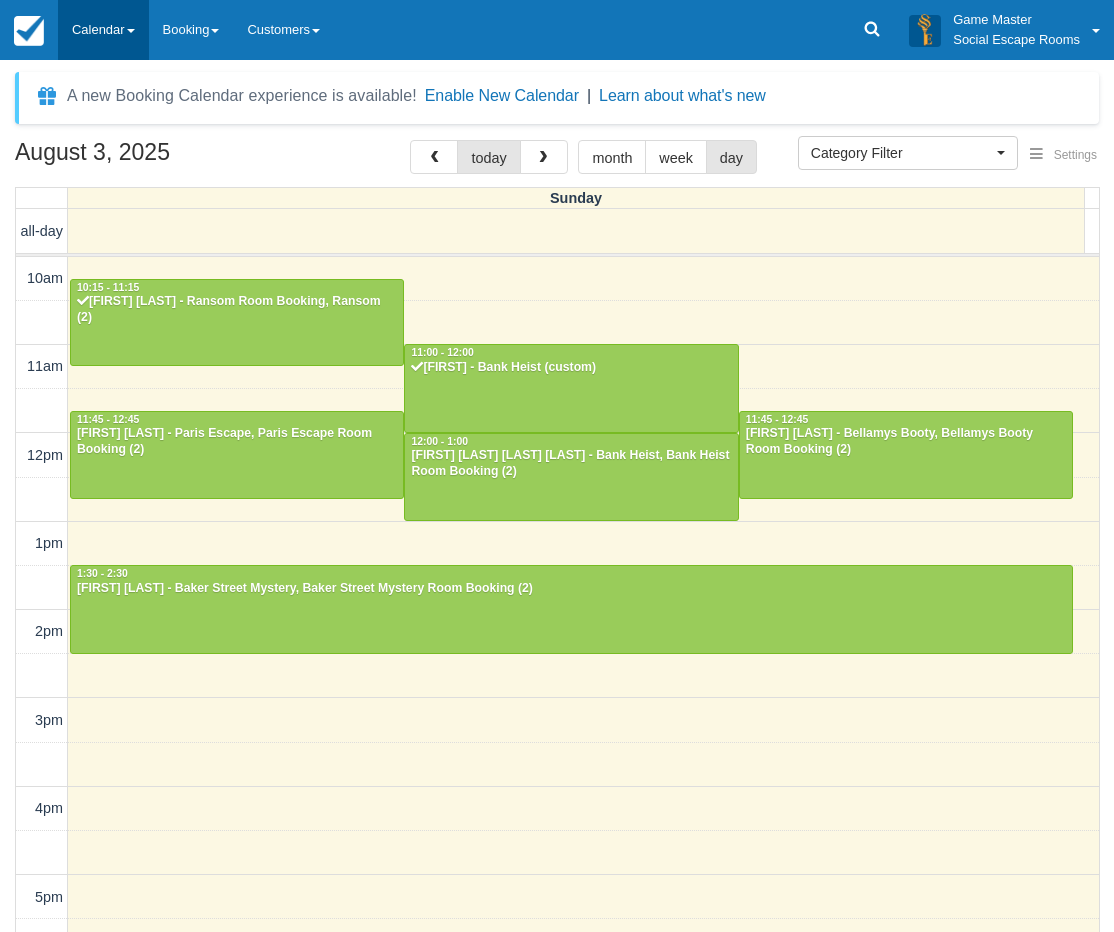 click on "Calendar" at bounding box center (103, 30) 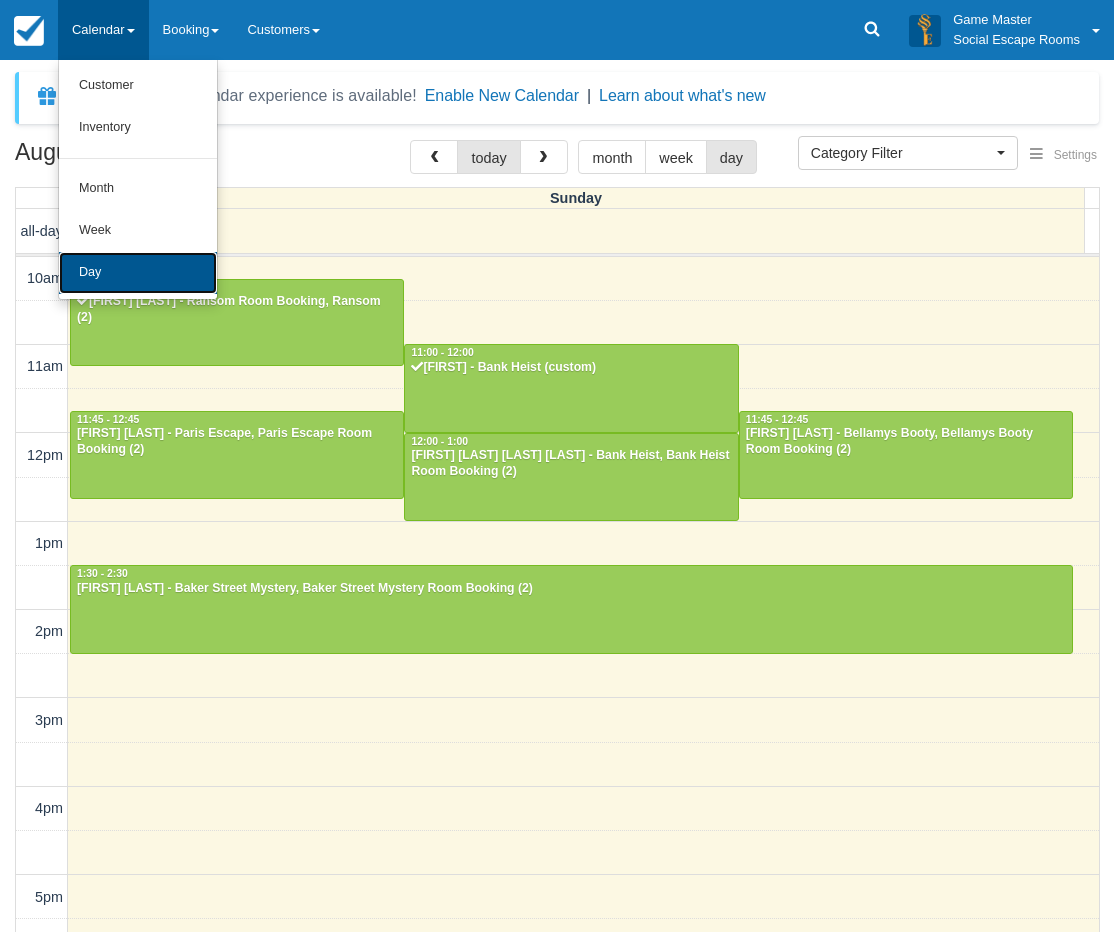 click on "Day" at bounding box center [138, 273] 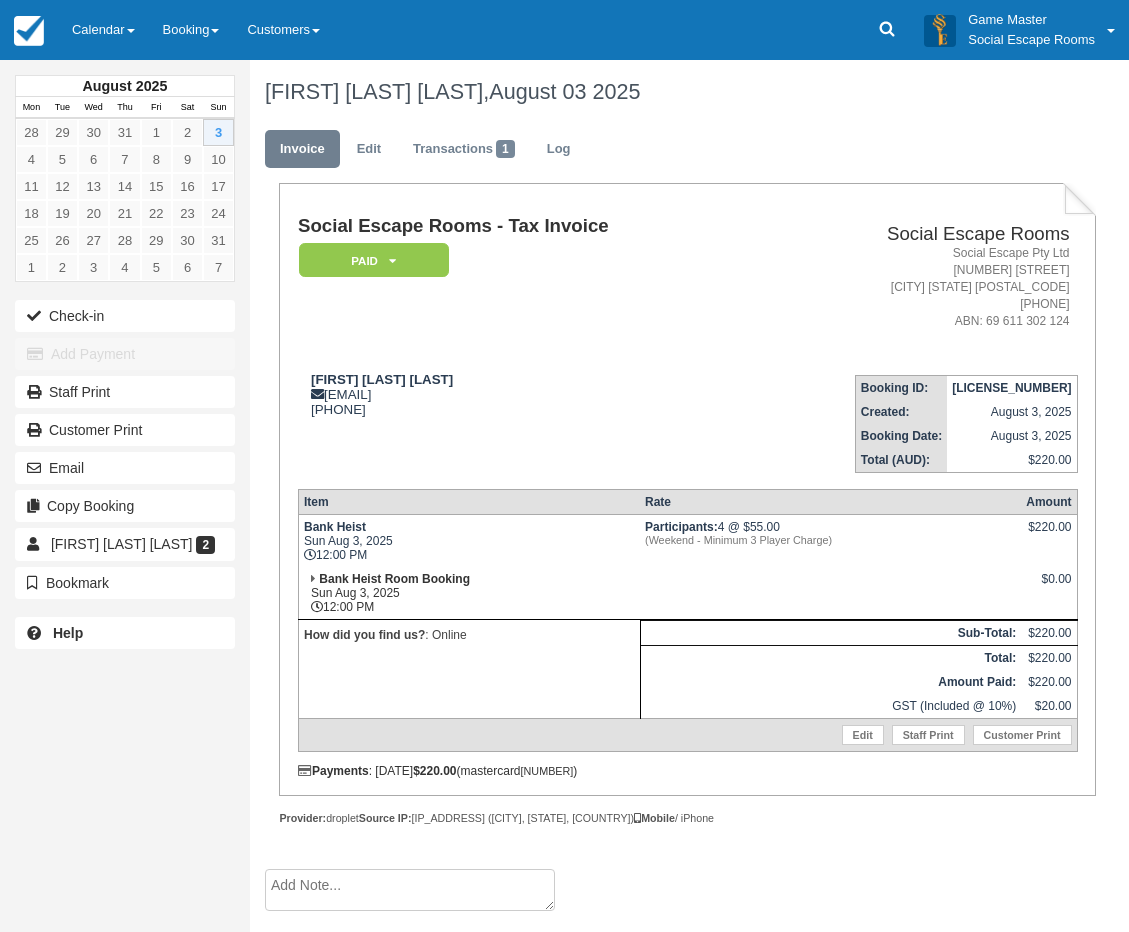 scroll, scrollTop: 0, scrollLeft: 0, axis: both 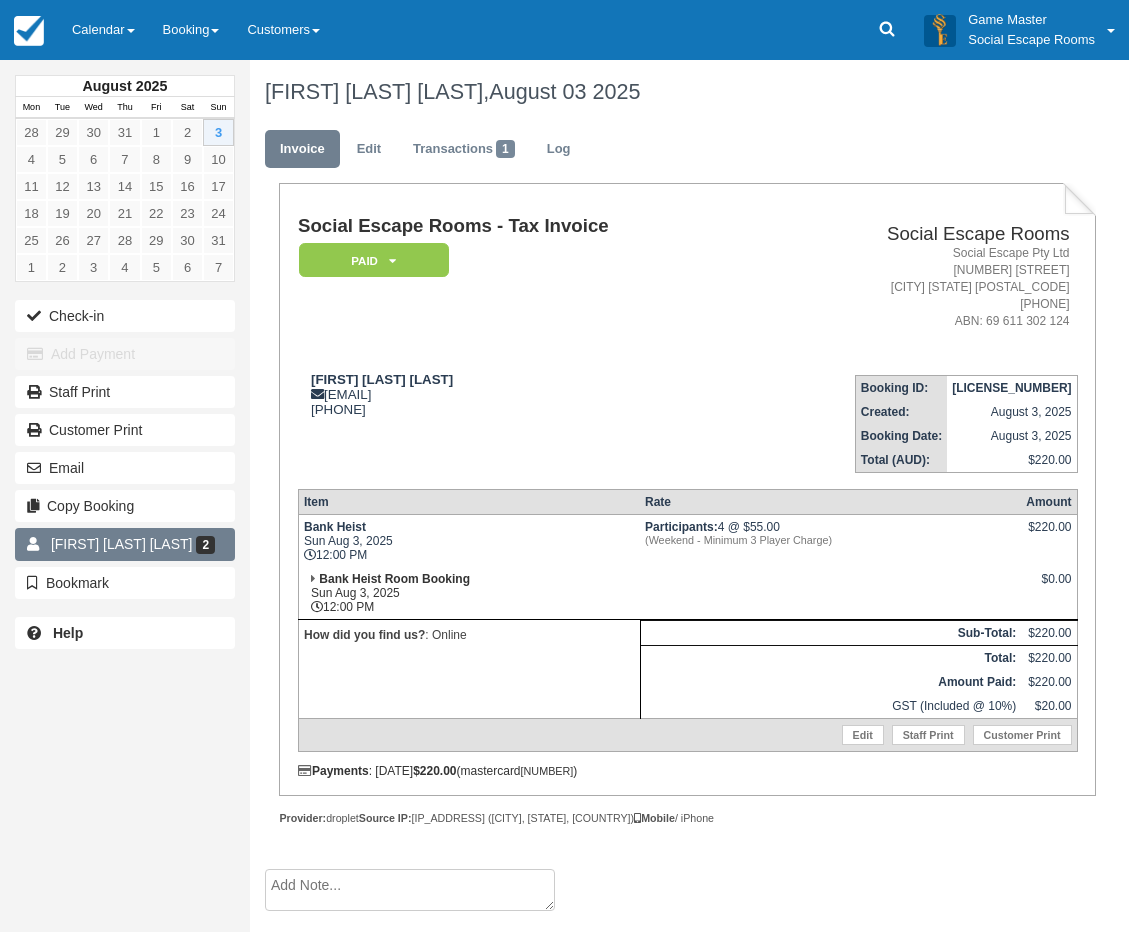 click on "Peter Amin Antoun Guirguis" at bounding box center (122, 544) 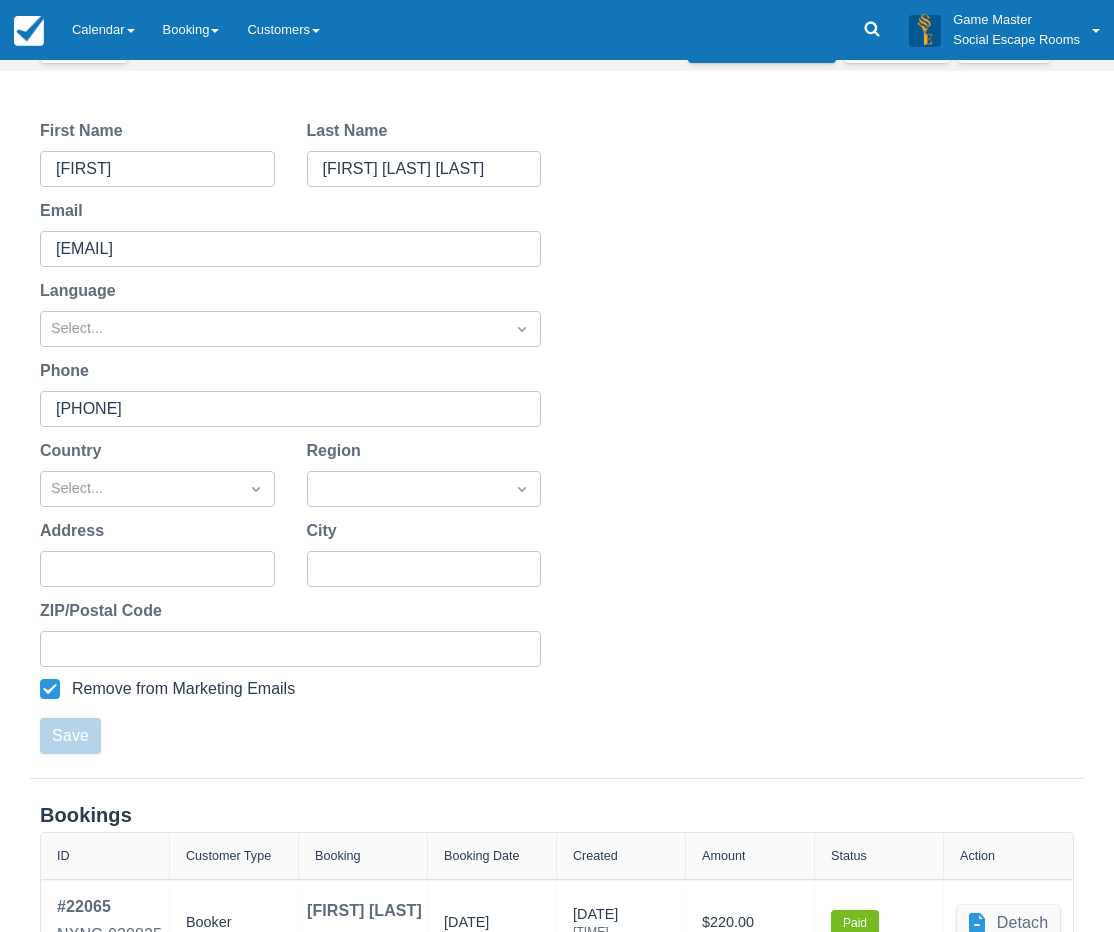 scroll, scrollTop: 347, scrollLeft: 0, axis: vertical 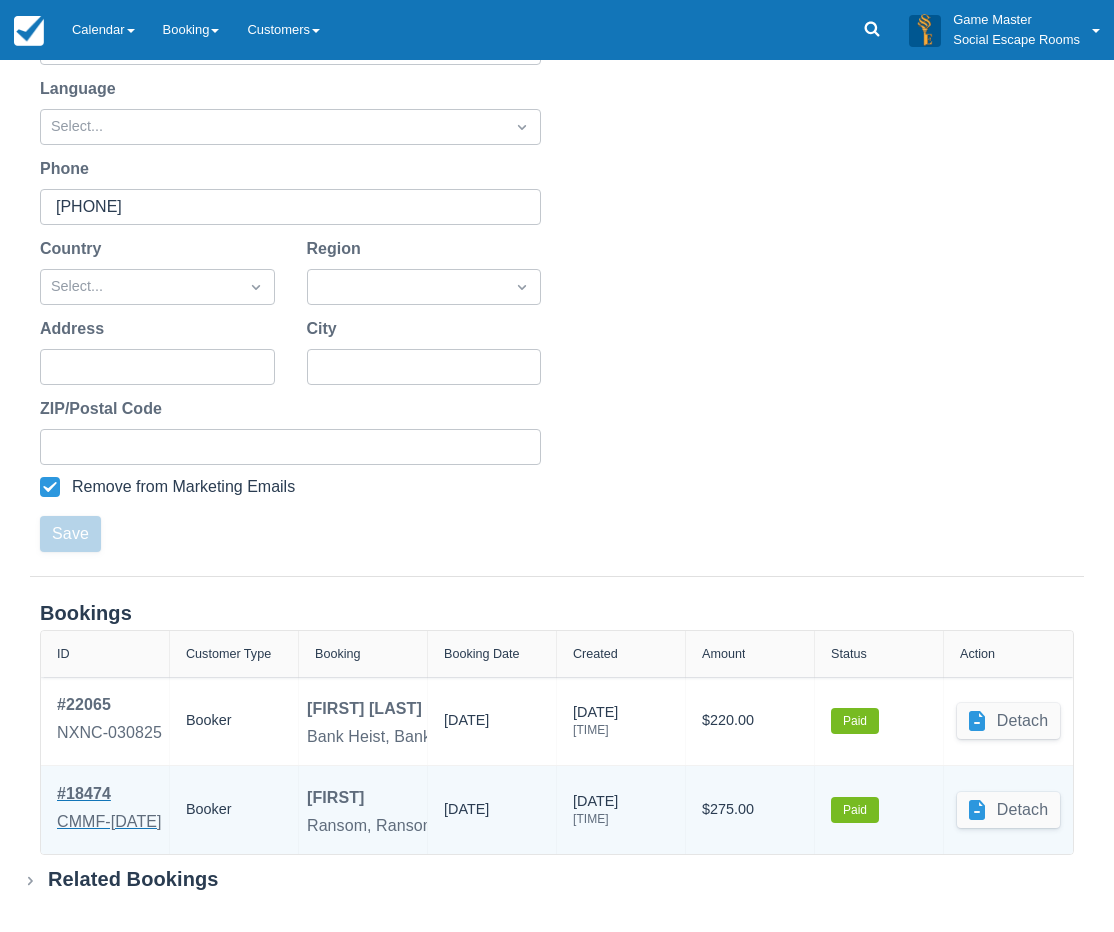 click on "CMMF-210424" at bounding box center (109, 822) 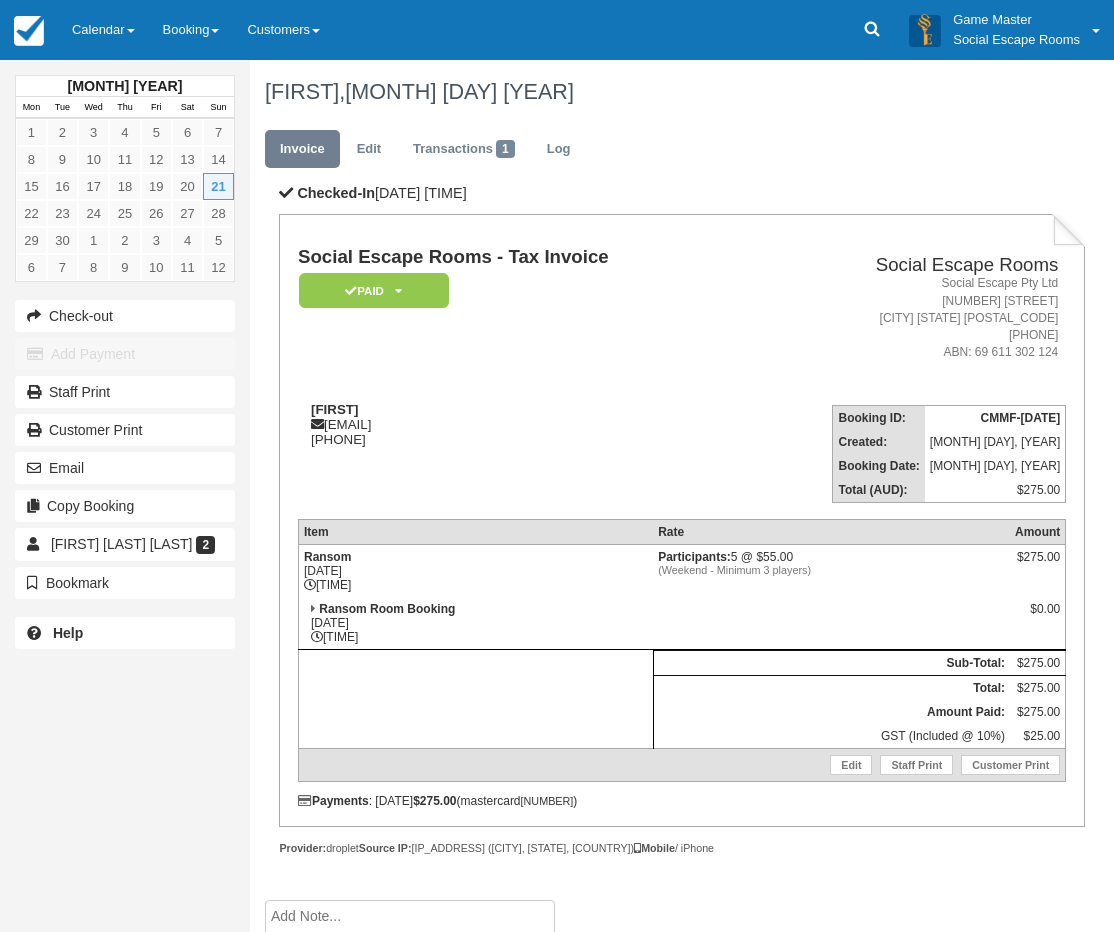 scroll, scrollTop: 0, scrollLeft: 0, axis: both 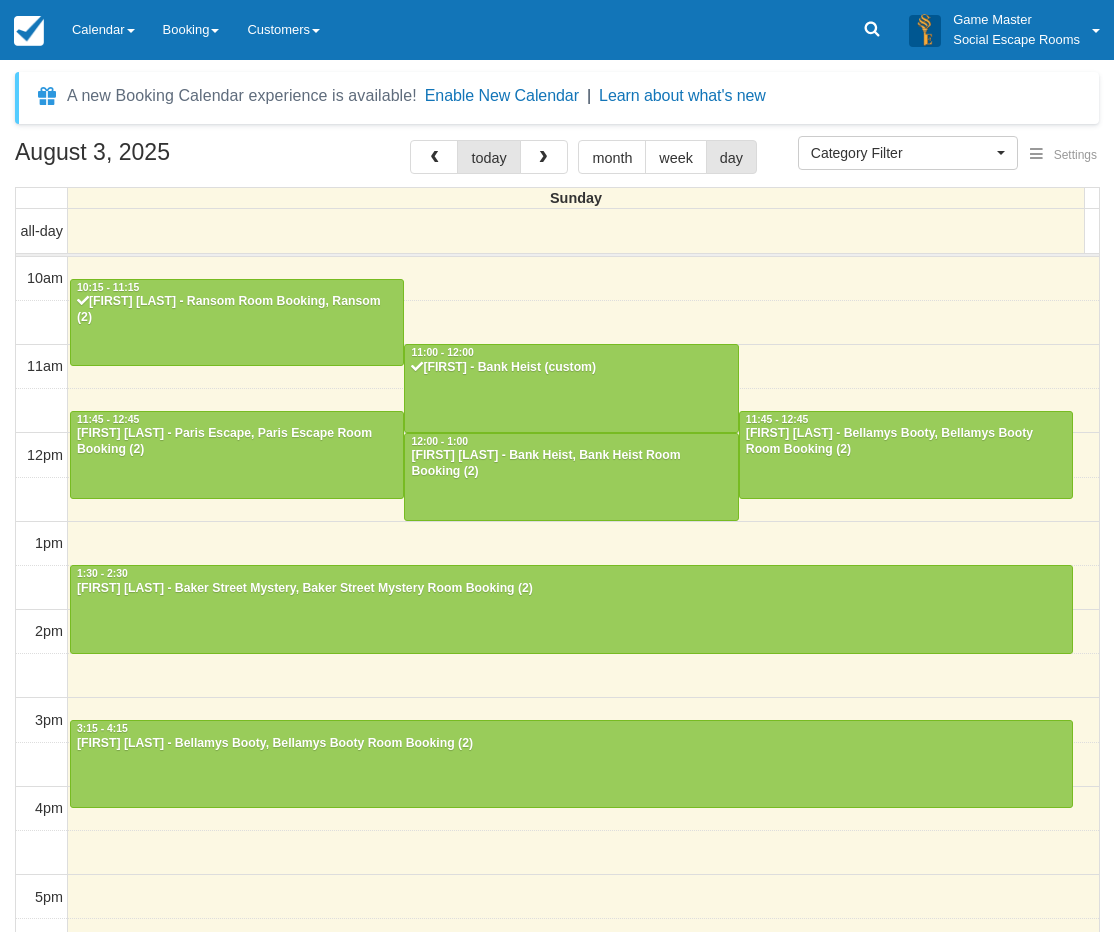 select 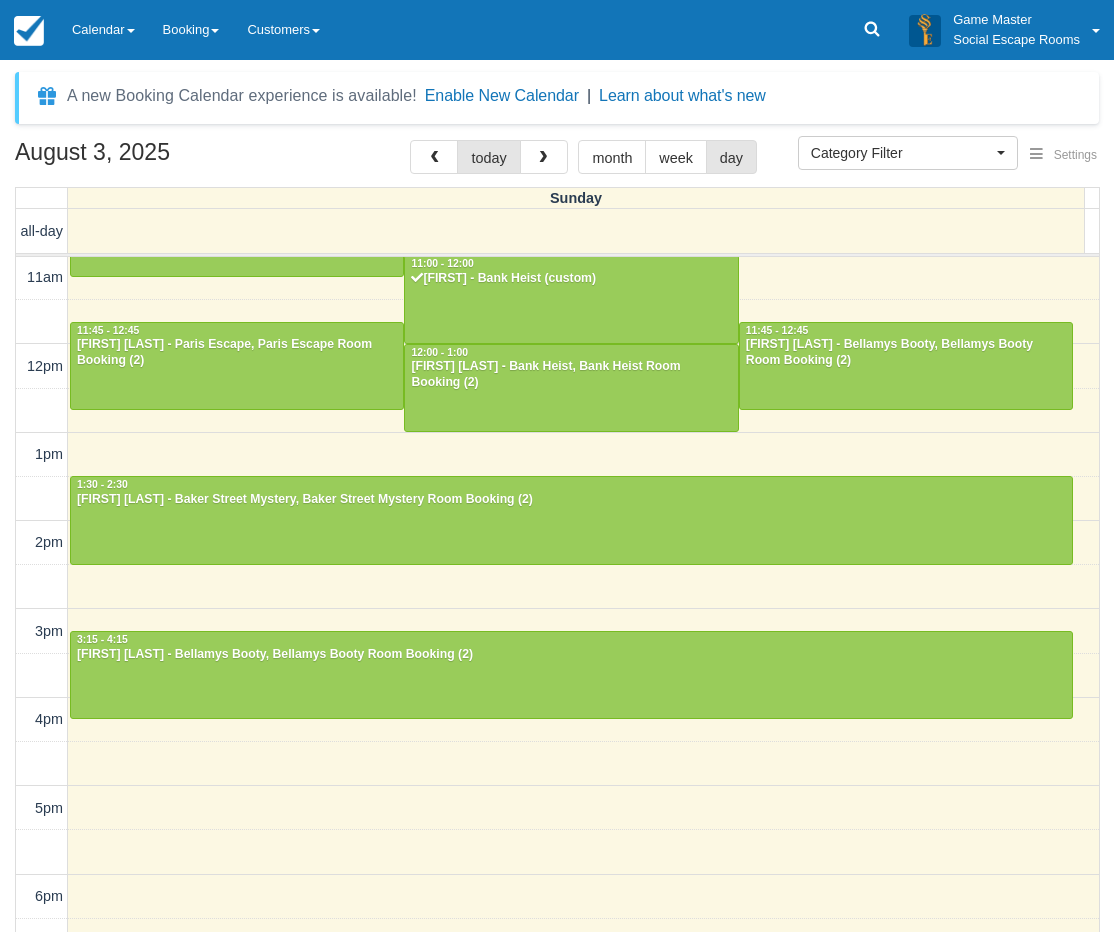 click on "August 3, 2025 today month week day Sunday all-day 10am 11am 12pm 1pm 2pm 3pm 4pm 5pm 6pm 7pm 8pm 9pm 10pm 10:15 - 11:15  Murray Neaves - Ransom Room Booking, Ransom (2) 11:00 - 12:00  Sam - Bank Heist (custom) 11:45 - 12:45 Daniel Kearns - Paris Escape, Paris Escape Room Booking (2) 11:45 - 12:45 Gabby Russell - Bellamys Booty, Bellamys Booty Room Booking (2) 12:00 - 1:00 Peter Amin Antoun Guirguis - Bank Heist, Bank Heist Room Booking (2) 1:30 - 2:30 Anita Panikkar - Baker Street Mystery, Baker Street Mystery Room Booking (2) 3:15 - 4:15 Zoe McDonald - Bellamys Booty, Bellamys Booty Room Booking (2)" at bounding box center (557, 565) 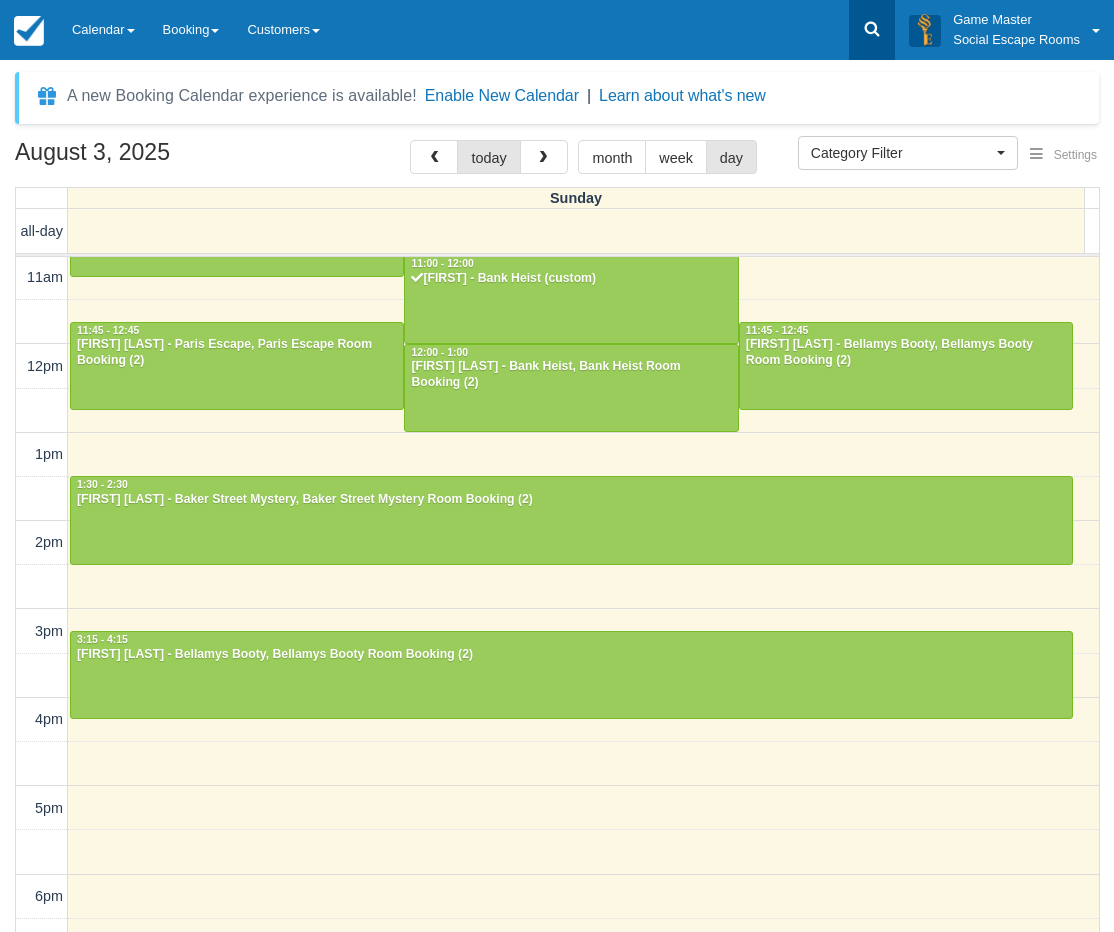 click at bounding box center [872, 30] 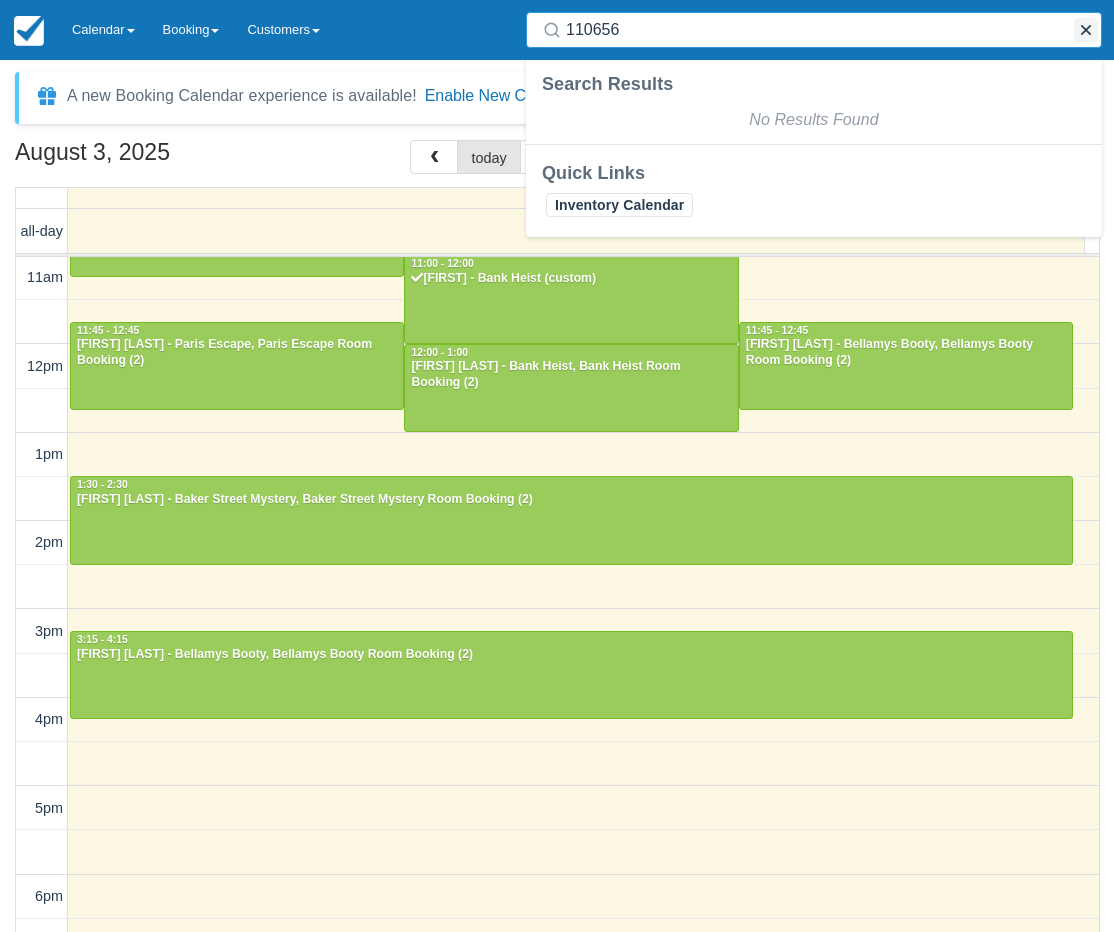 type on "110656" 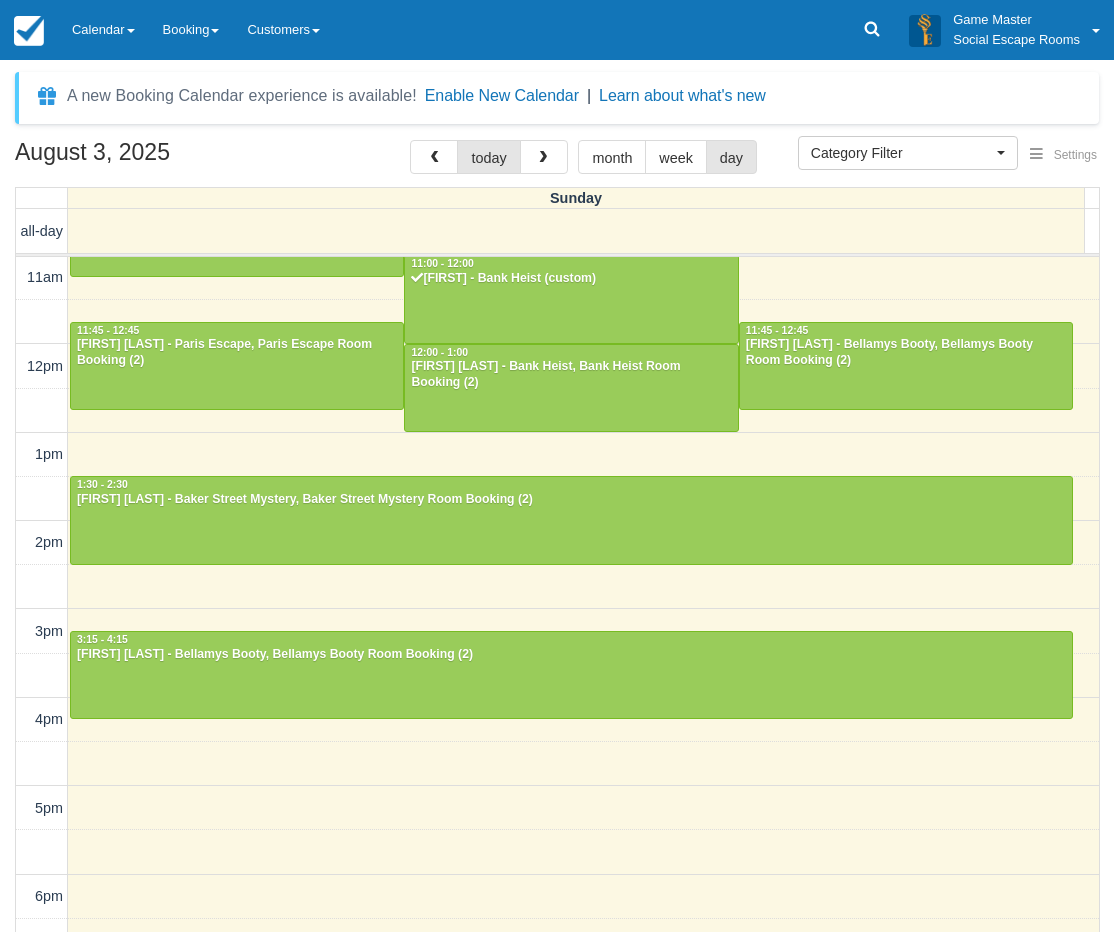 click on "August 3, 2025 today month week day" at bounding box center [557, 161] 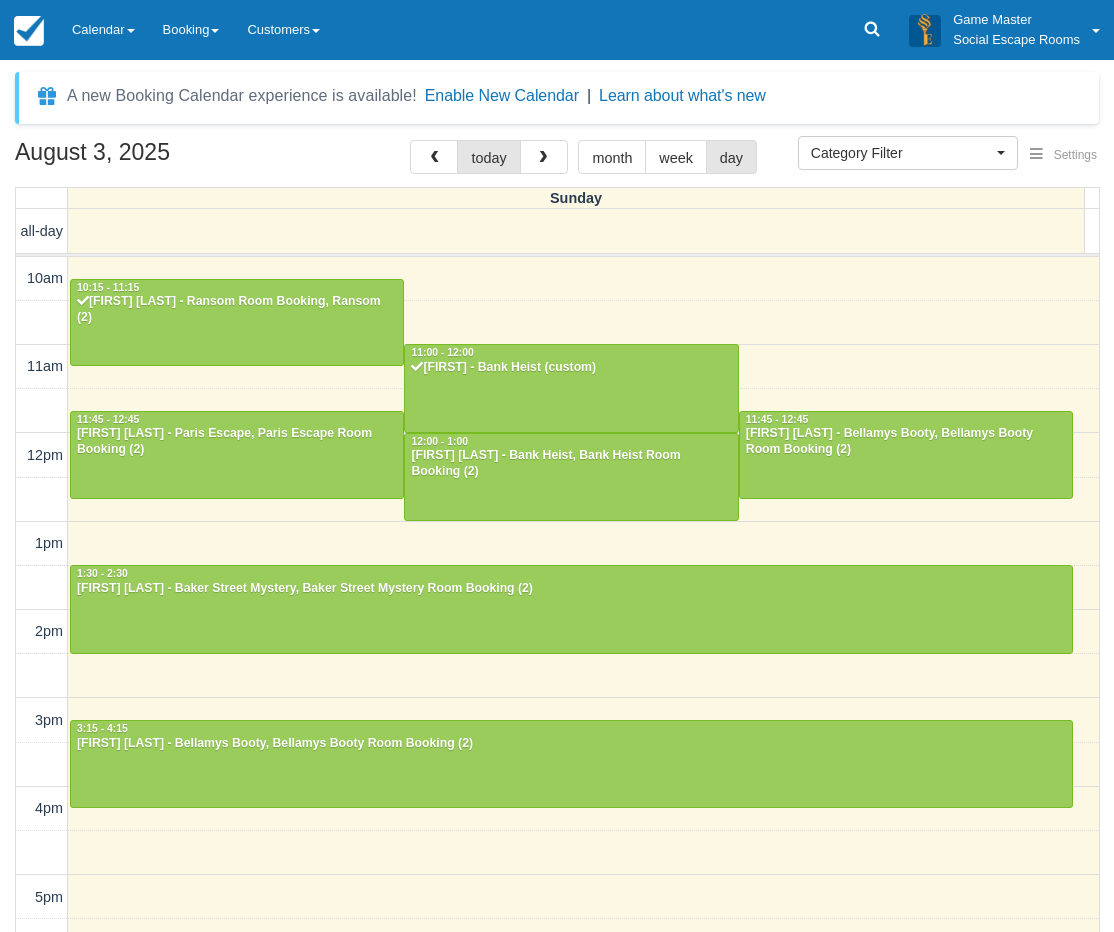 scroll, scrollTop: 200, scrollLeft: 0, axis: vertical 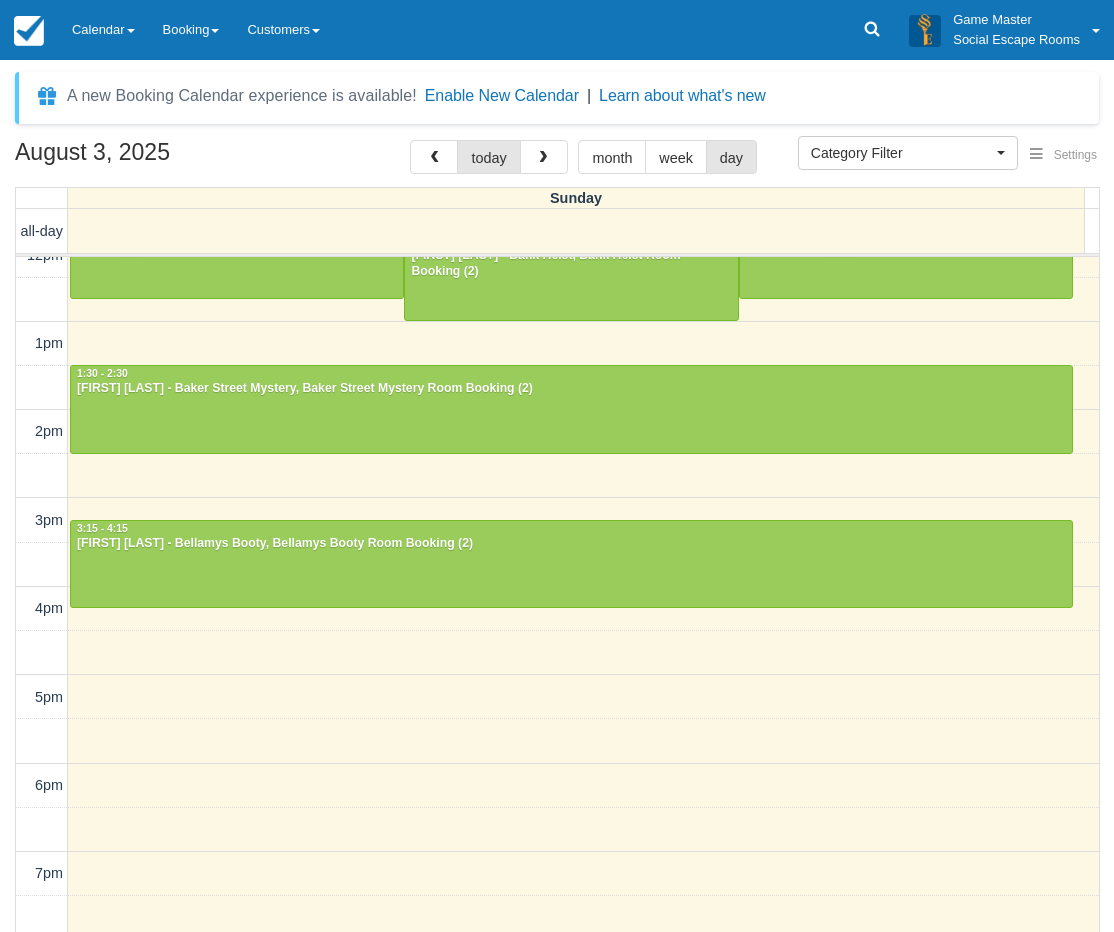 click on "August 3, 2025 today month week day Sunday all-day 10am 11am 12pm 1pm 2pm 3pm 4pm 5pm 6pm 7pm 8pm 9pm 10pm 10:15 - 11:15  Murray Neaves - Ransom Room Booking, Ransom (2) 11:00 - 12:00  Sam - Bank Heist (custom) 11:45 - 12:45 Daniel Kearns - Paris Escape, Paris Escape Room Booking (2) 11:45 - 12:45 Gabby Russell - Bellamys Booty, Bellamys Booty Room Booking (2) 12:00 - 1:00 Peter Amin Antoun Guirguis - Bank Heist, Bank Heist Room Booking (2) 1:30 - 2:30 Anita Panikkar - Baker Street Mystery, Baker Street Mystery Room Booking (2) 3:15 - 4:15 Zoe McDonald - Bellamys Booty, Bellamys Booty Room Booking (2)" at bounding box center [557, 565] 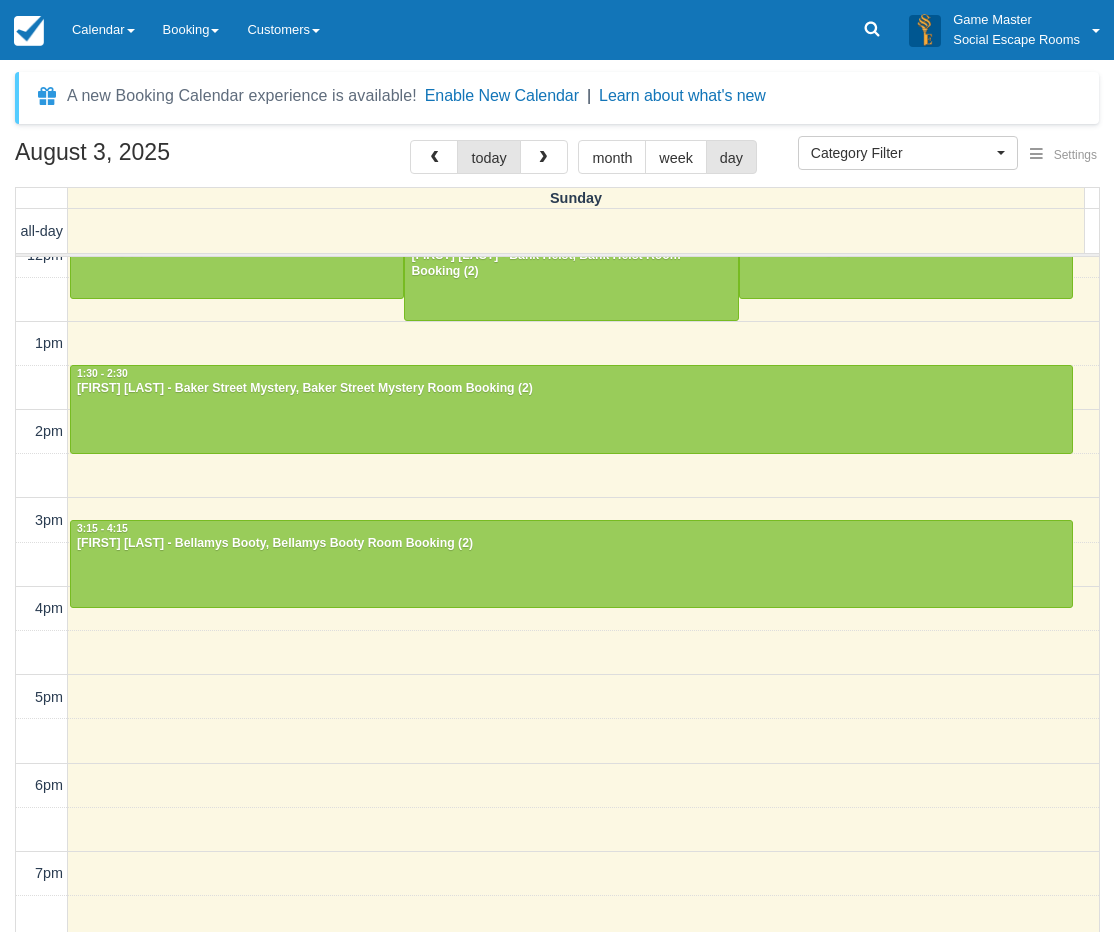 drag, startPoint x: 12, startPoint y: 681, endPoint x: 32, endPoint y: 670, distance: 22.825424 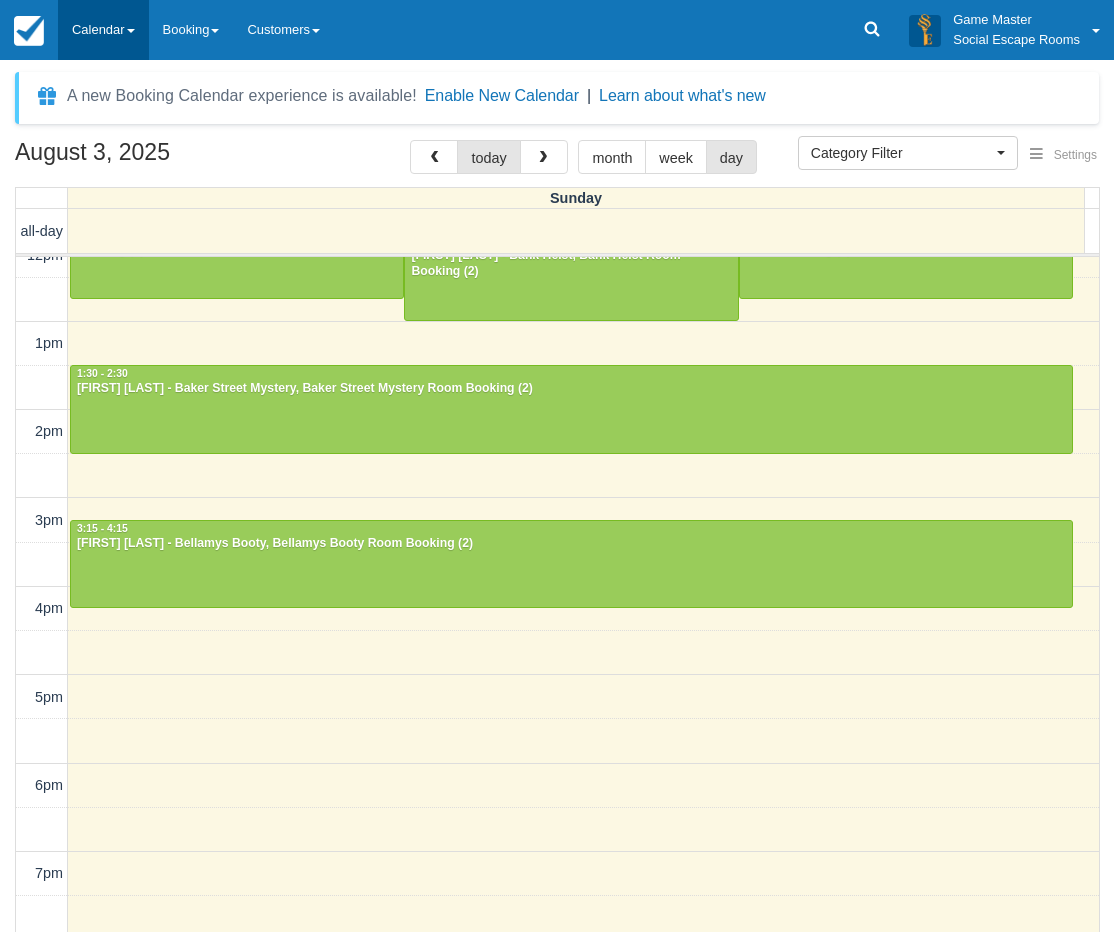 click on "Calendar" at bounding box center [103, 30] 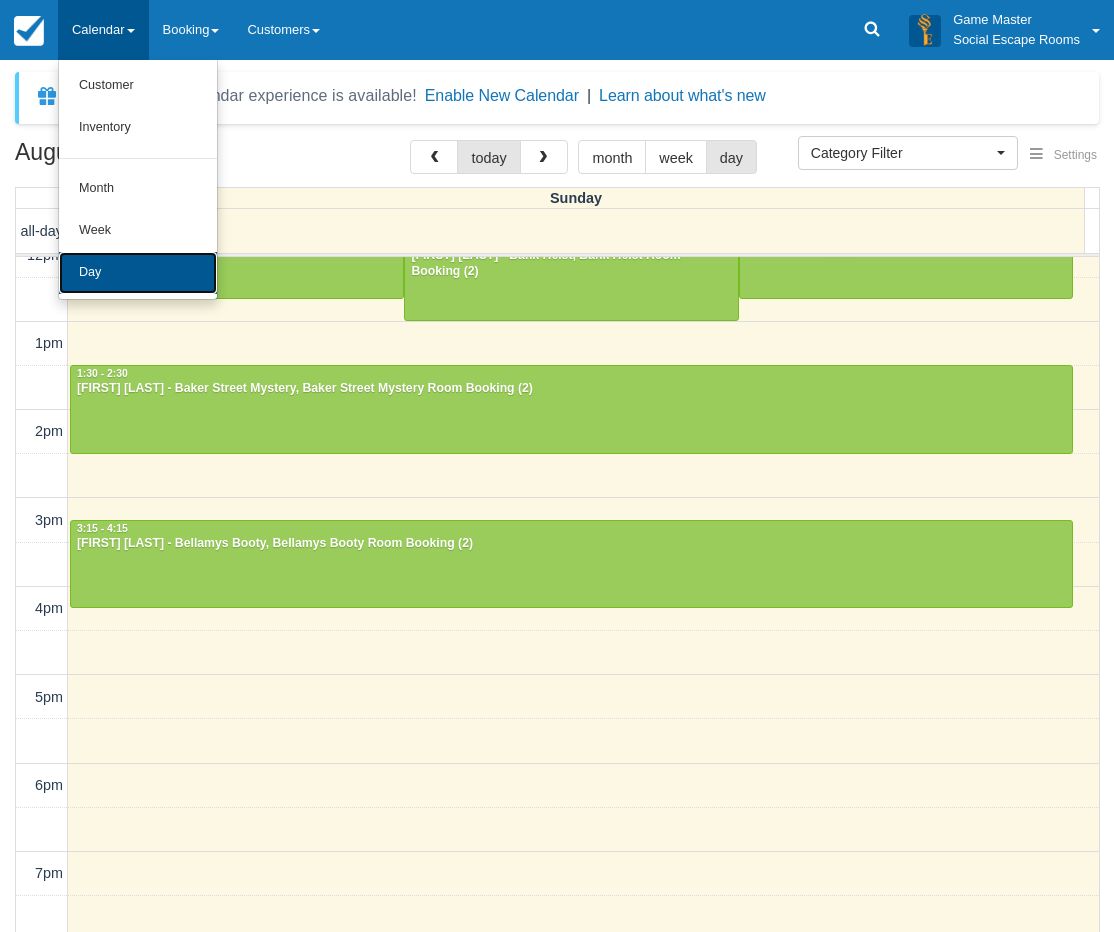 click on "Day" at bounding box center (138, 273) 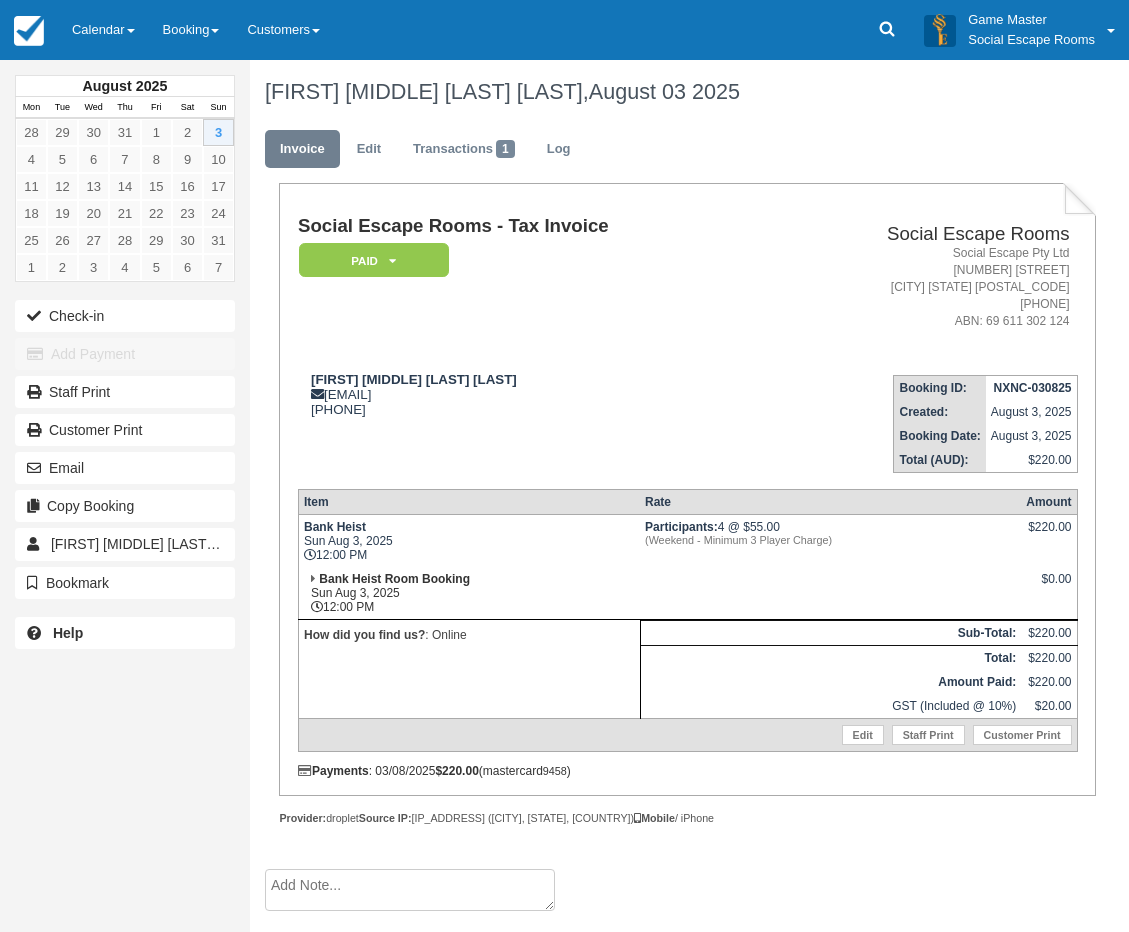 scroll, scrollTop: 0, scrollLeft: 0, axis: both 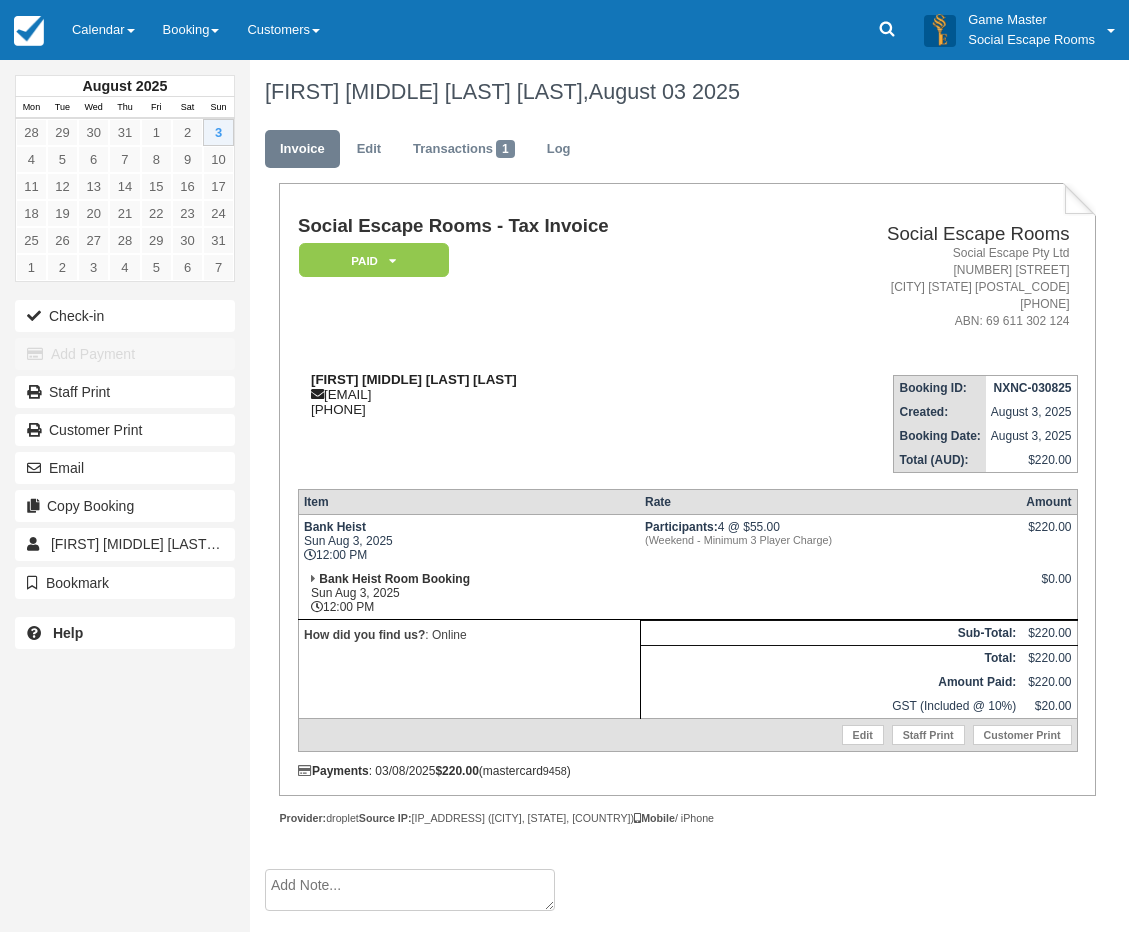 click on "Peter Amin Antoun Guirguis" at bounding box center (414, 379) 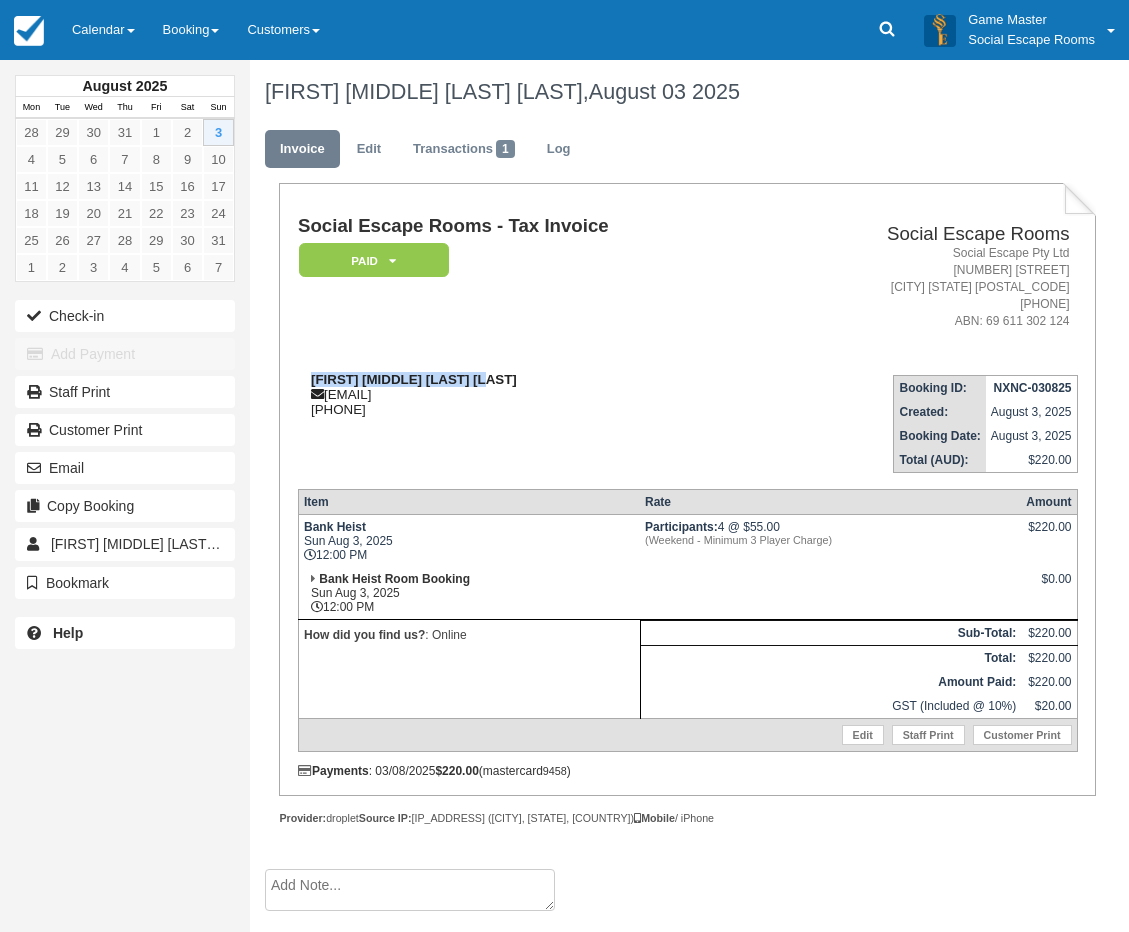 drag, startPoint x: 328, startPoint y: 378, endPoint x: 464, endPoint y: 375, distance: 136.03308 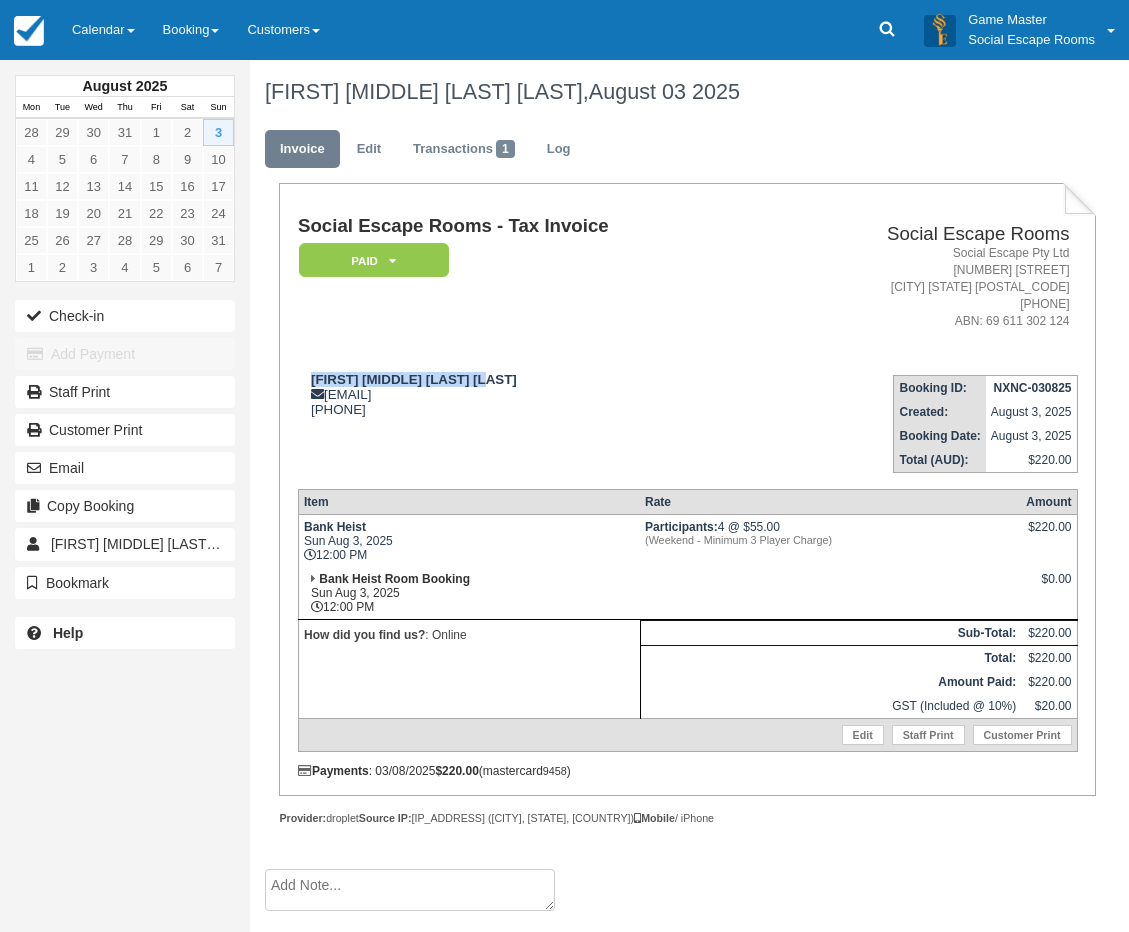 copy on "[FIRST] [LAST] [LAST]" 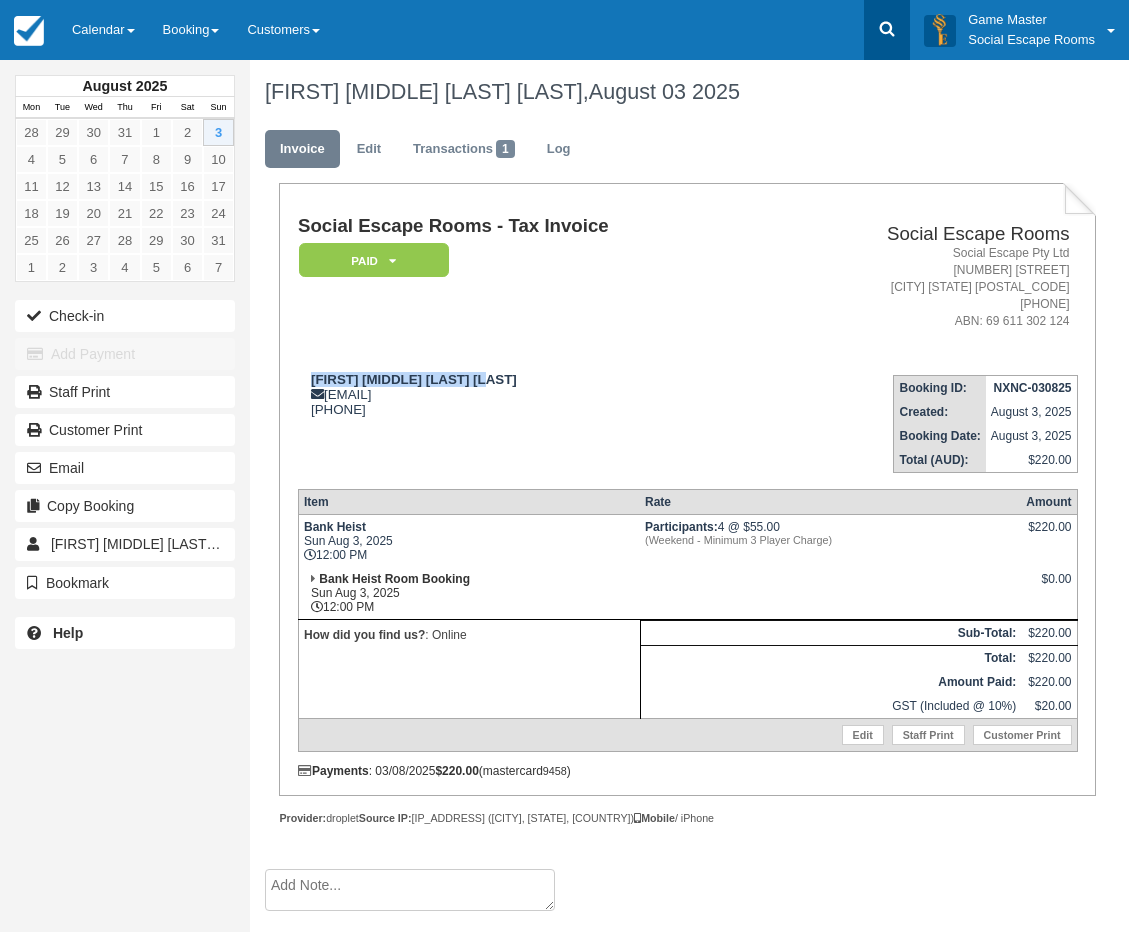 click 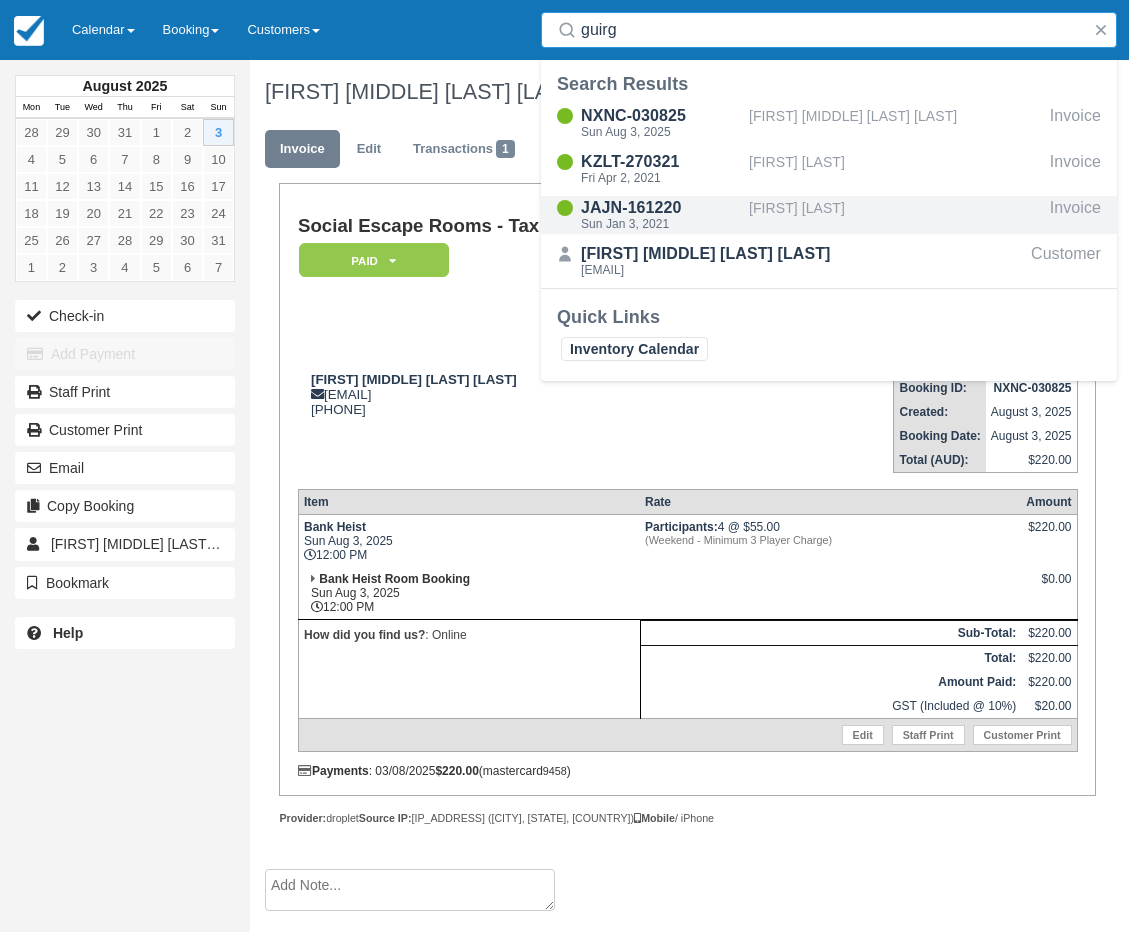 type on "guirg" 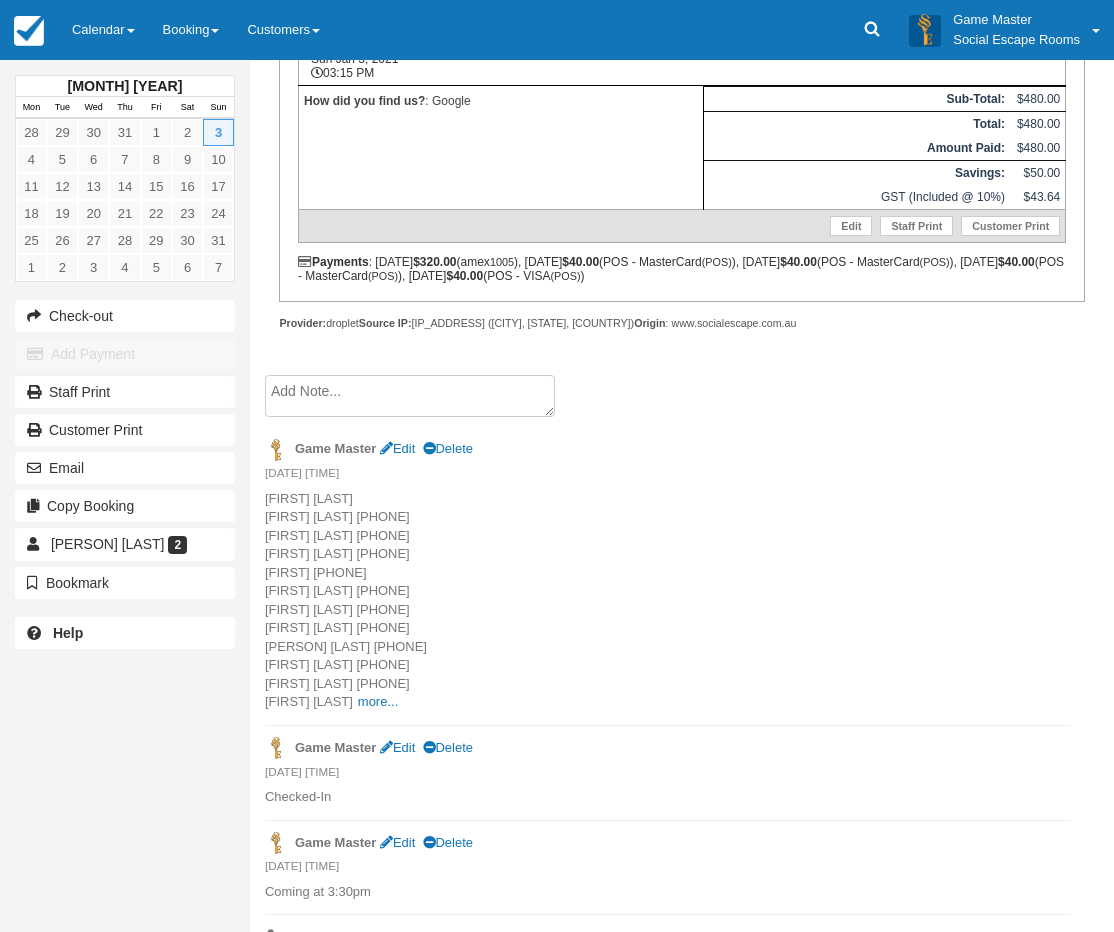 scroll, scrollTop: 600, scrollLeft: 0, axis: vertical 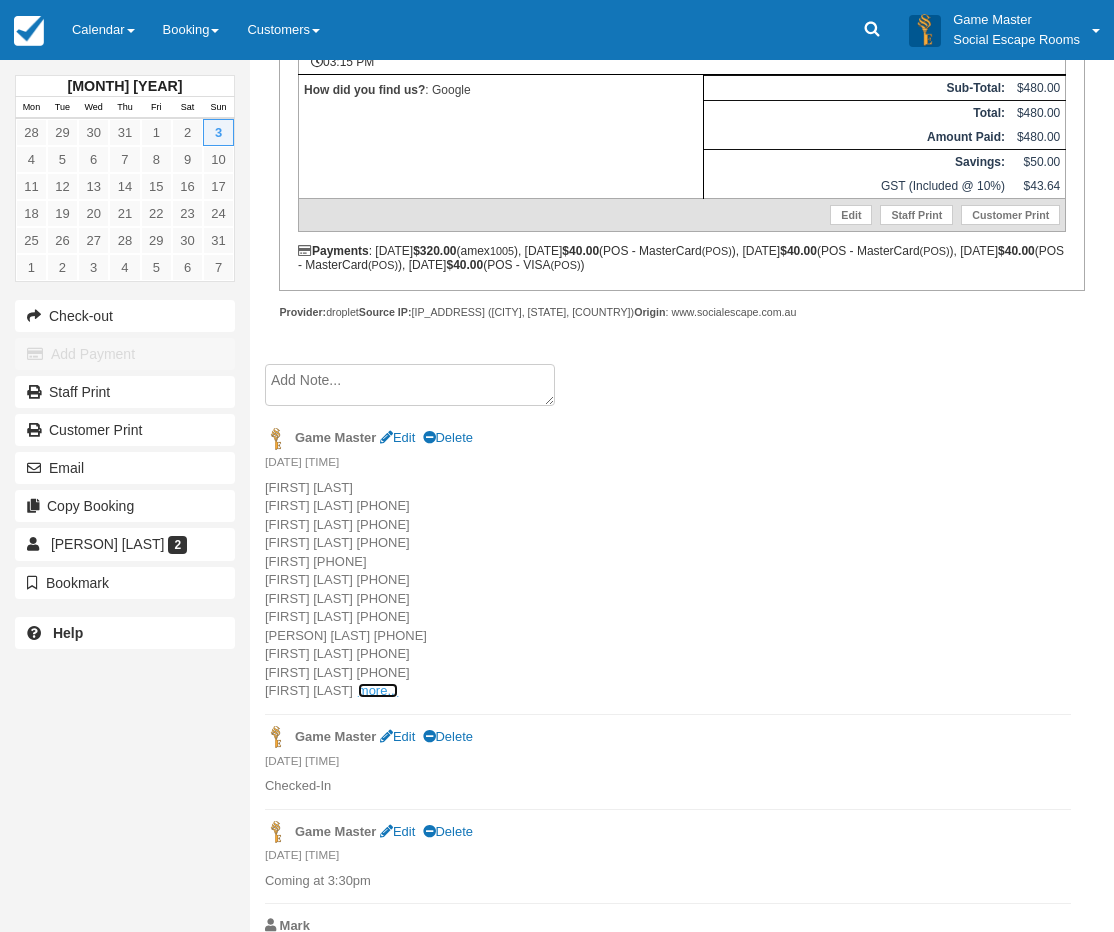 click on "more..." at bounding box center (378, 690) 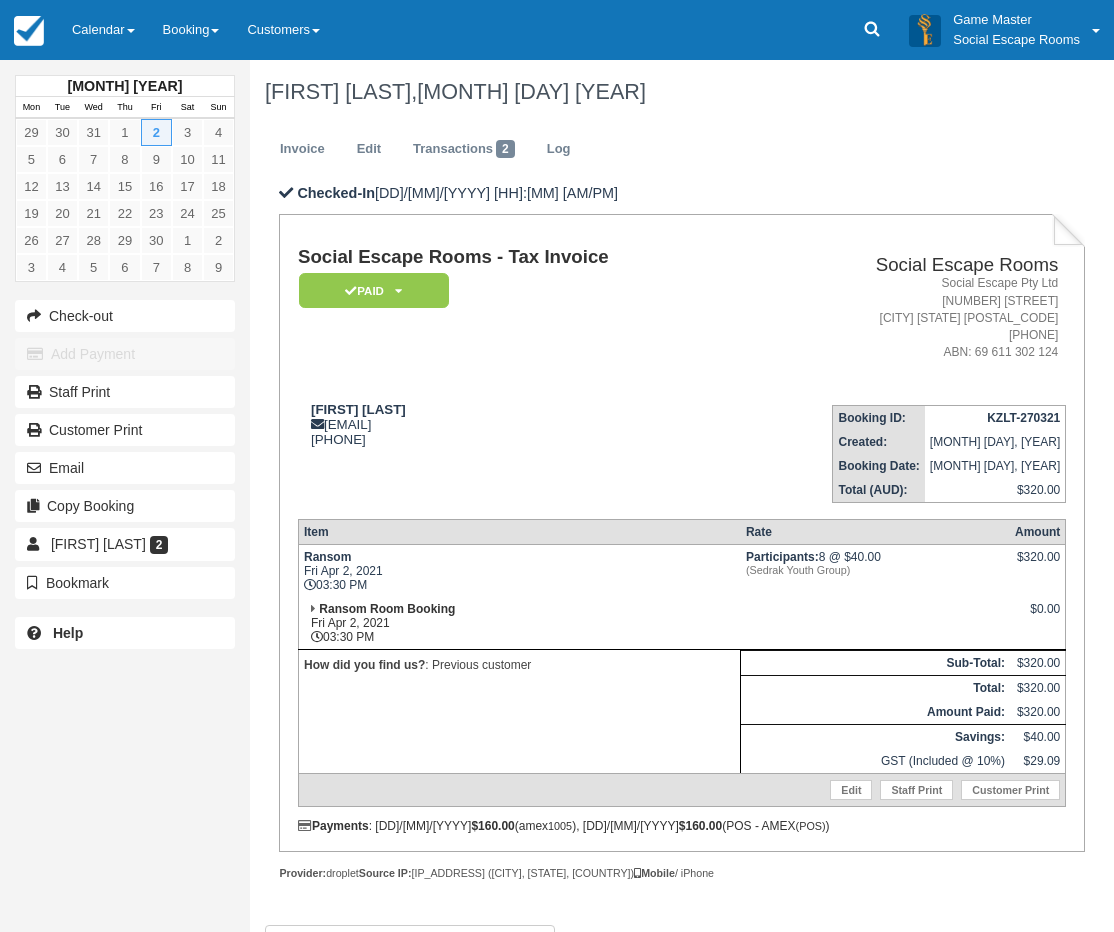 scroll, scrollTop: 364, scrollLeft: 0, axis: vertical 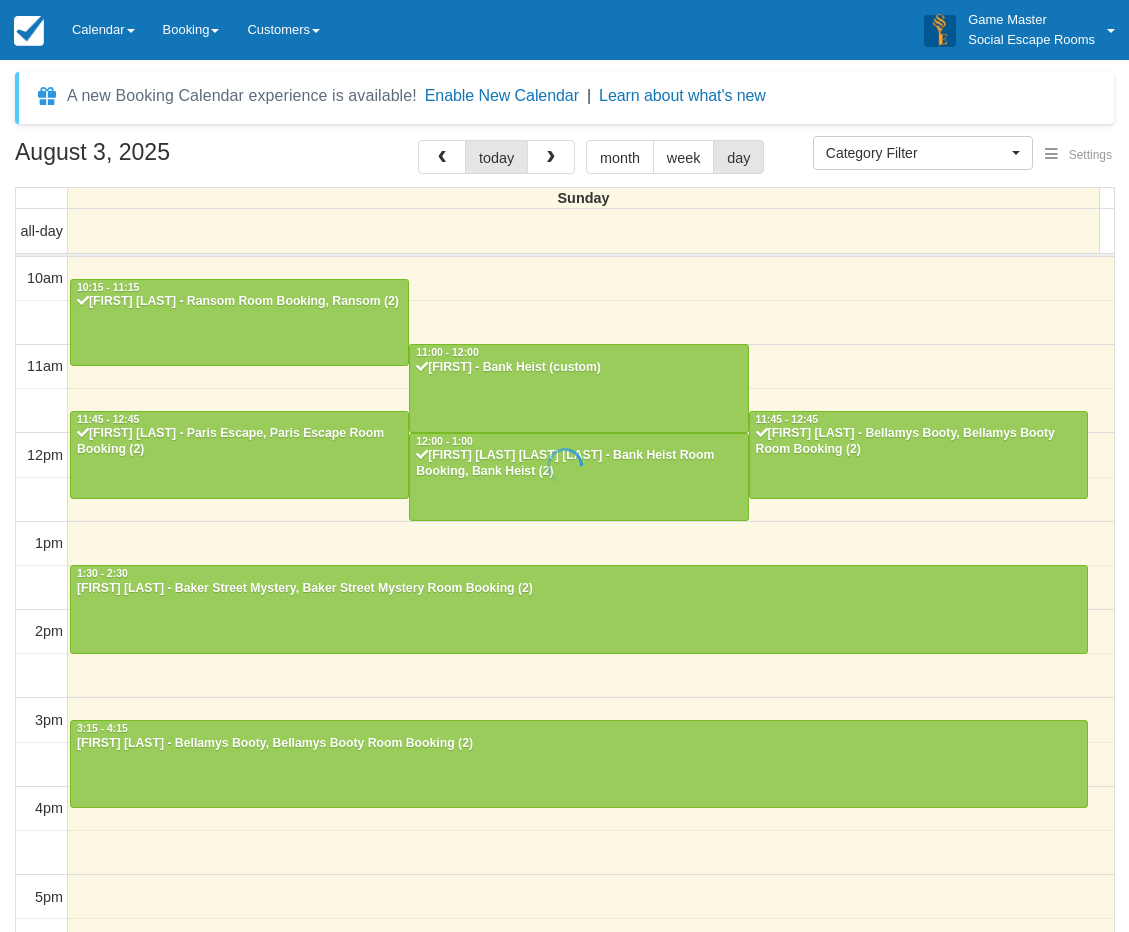 select 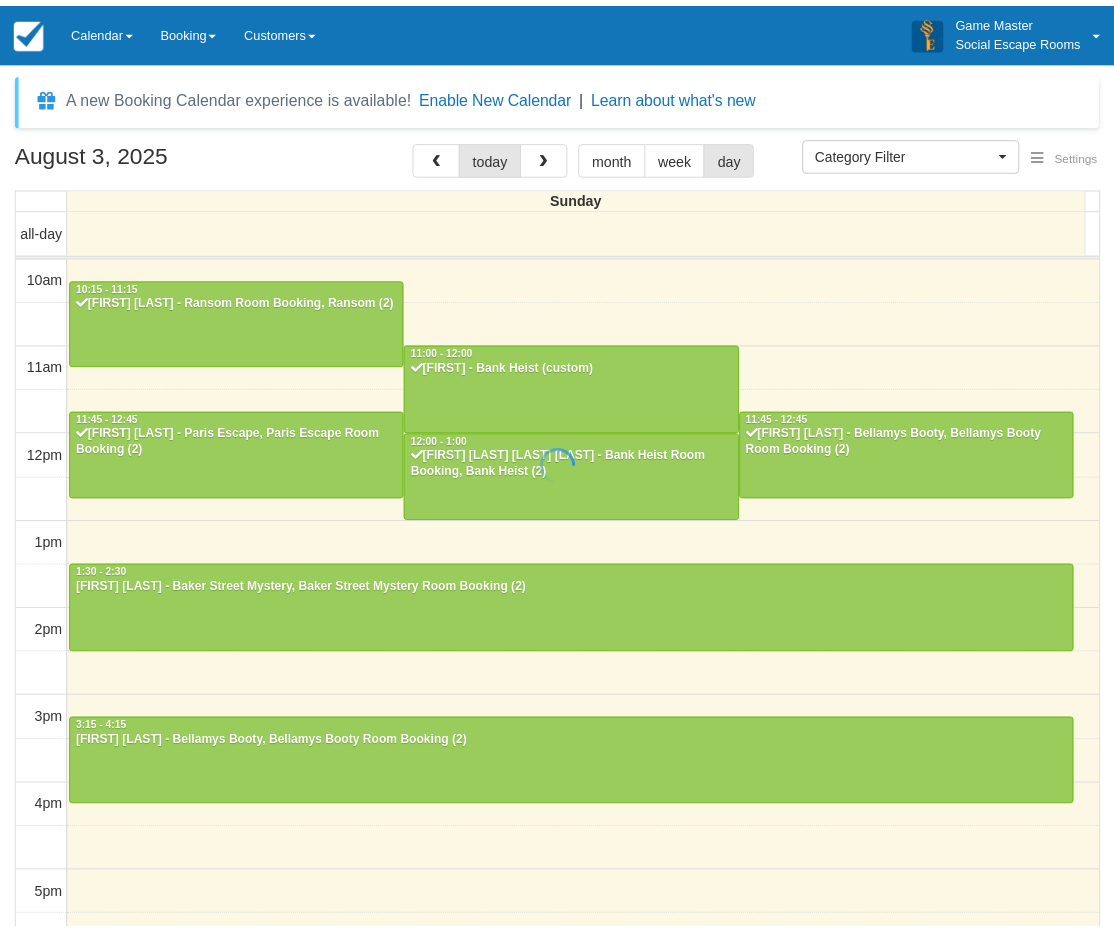 scroll, scrollTop: 0, scrollLeft: 0, axis: both 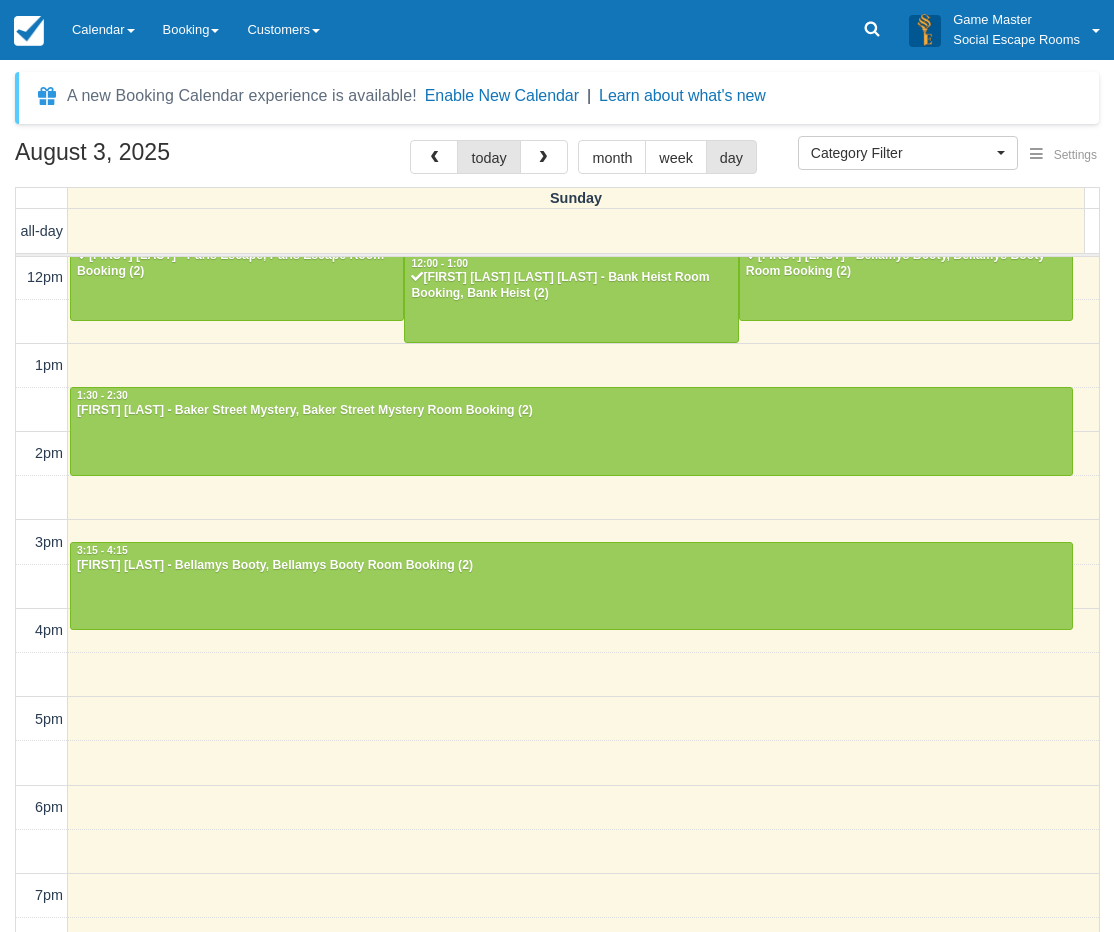 click on "August 3, 2025 today month week day Sunday all-day 10am 11am 12pm 1pm 2pm 3pm 4pm 5pm 6pm 7pm 8pm 9pm 10pm 10:15 - 11:15  [FIRST] [LAST] - Ransom Room Booking, Ransom (2) 11:00 - 12:00  [FIRST] - Bank Heist (custom) 11:45 - 12:45  [FIRST] [LAST] - Paris Escape, Paris Escape Room Booking (2) 11:45 - 12:45  [FIRST] [LAST] - Bellamys Booty, Bellamys Booty Room Booking (2) 12:00 - 1:00  [FIRST] [LAST] [LAST] [LAST] - Bank Heist Room Booking, Bank Heist (2) 1:30 - 2:30 [FIRST] [LAST] - Baker Street Mystery, Baker Street Mystery Room Booking (2) 3:15 - 4:15 [FIRST] [LAST] - Bellamys Booty, Bellamys Booty Room Booking (2)" at bounding box center [557, 565] 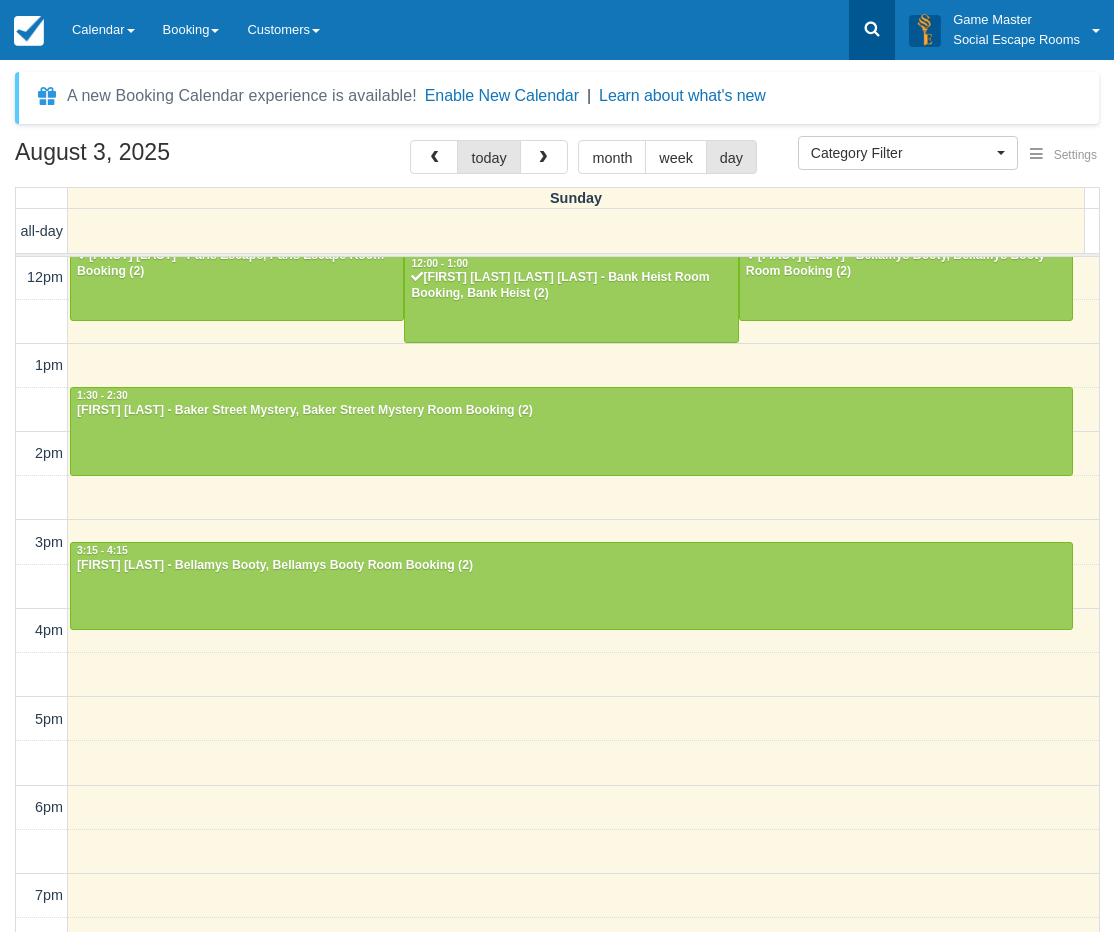 click at bounding box center [872, 30] 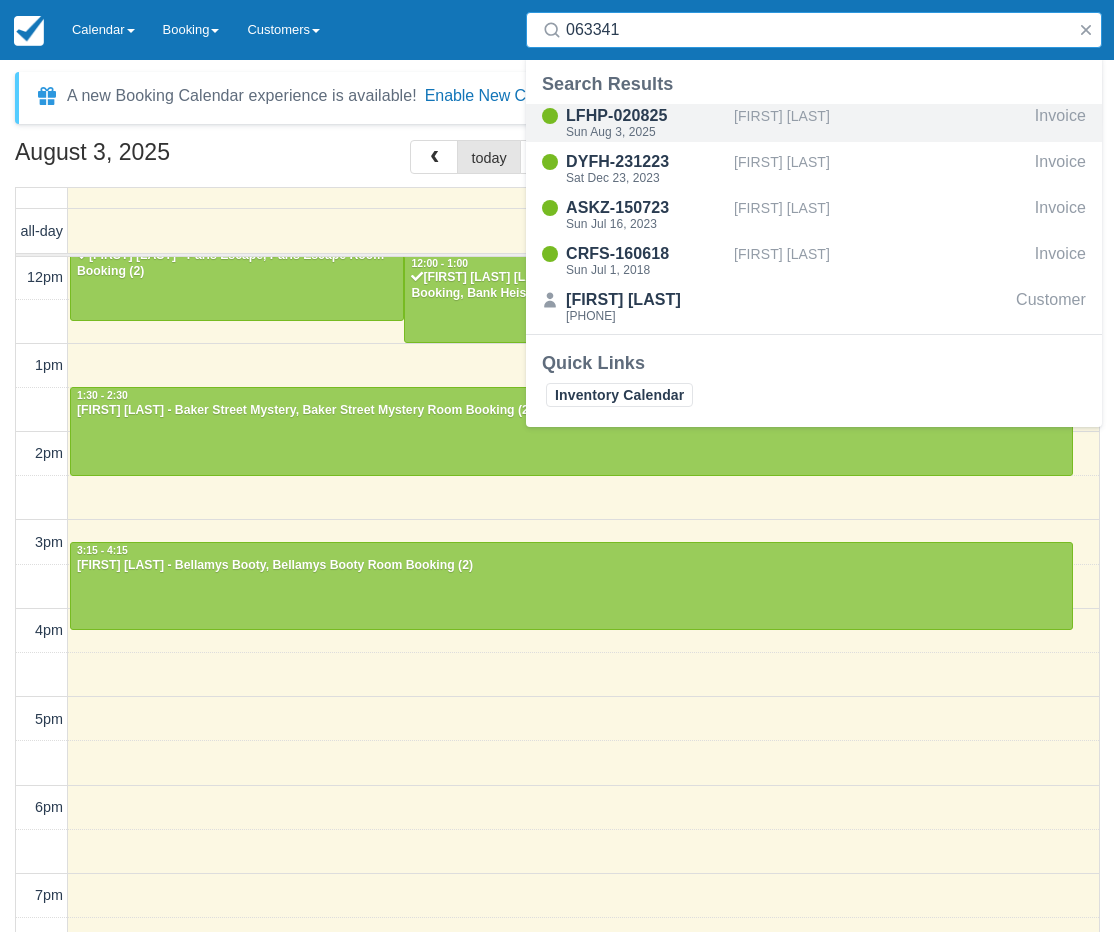 type on "063341" 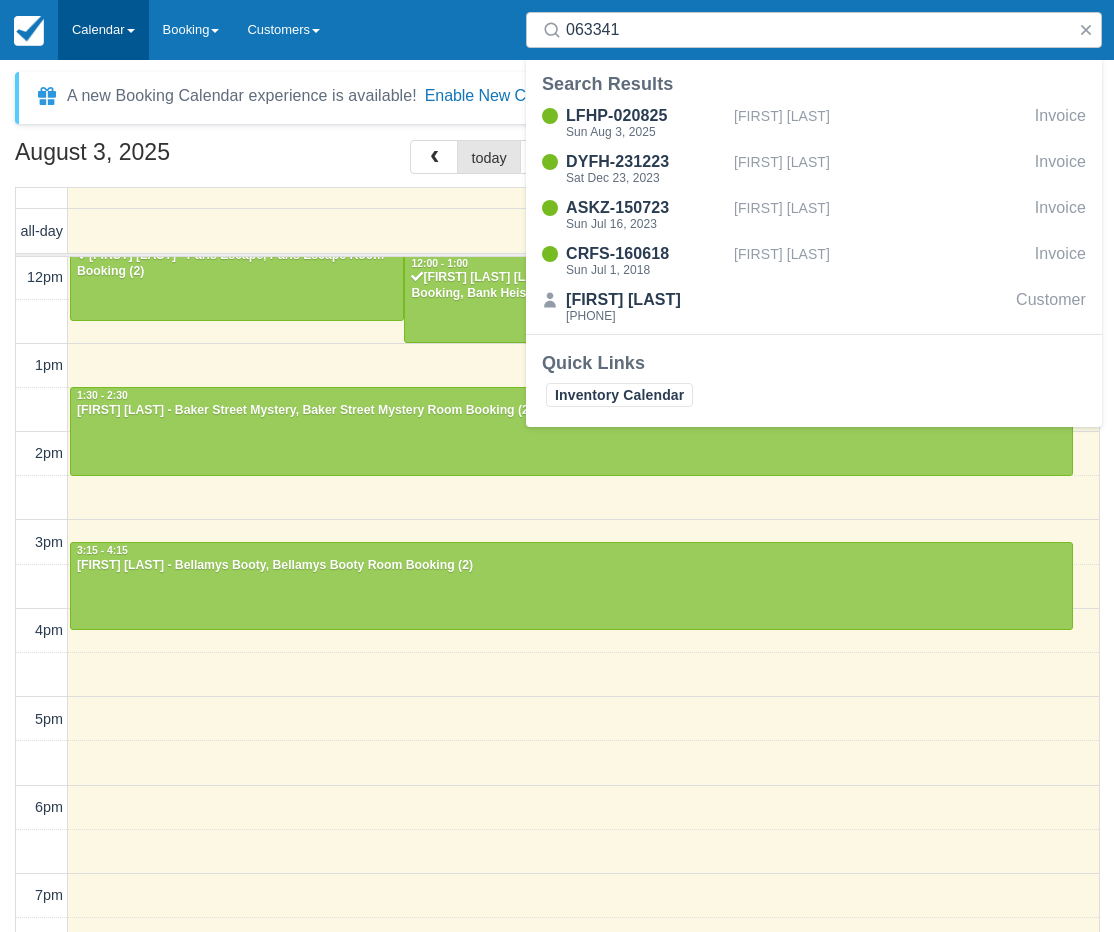 click at bounding box center [131, 31] 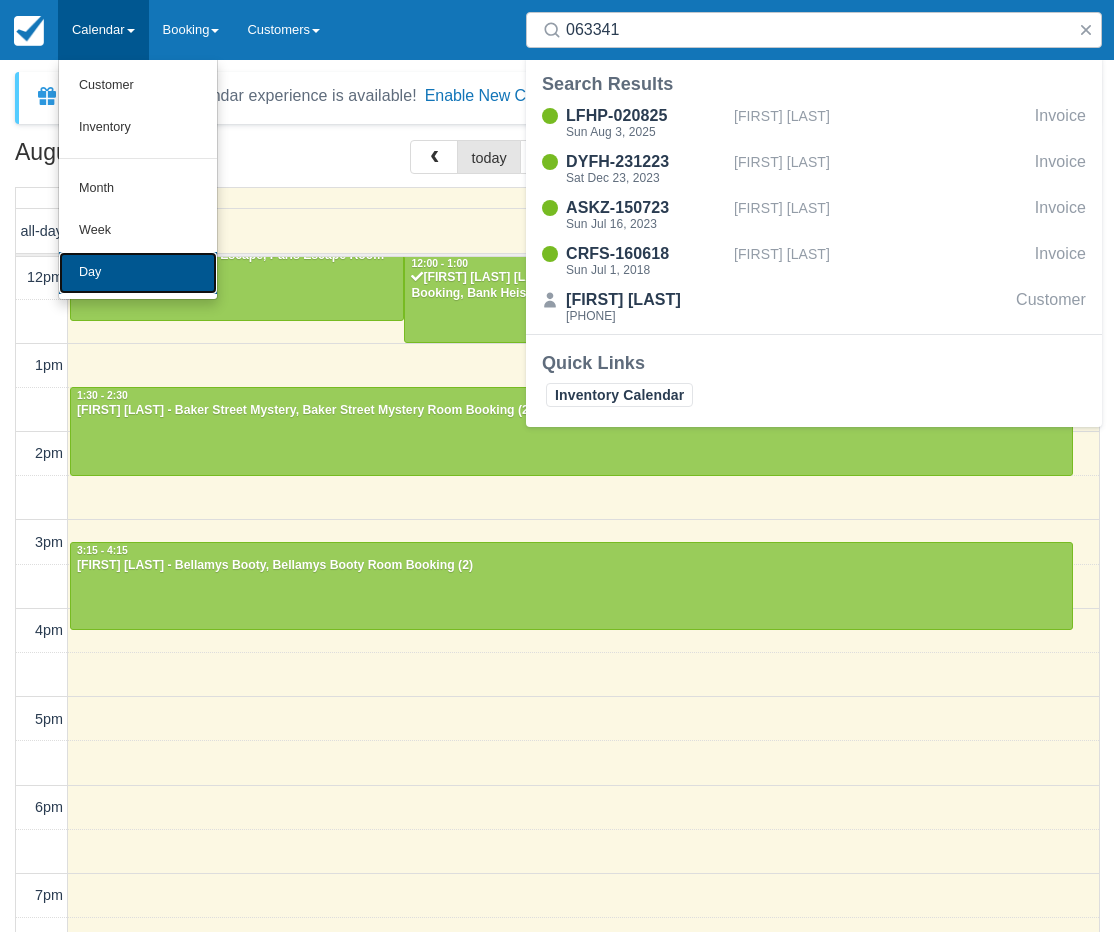 click on "Day" at bounding box center [138, 273] 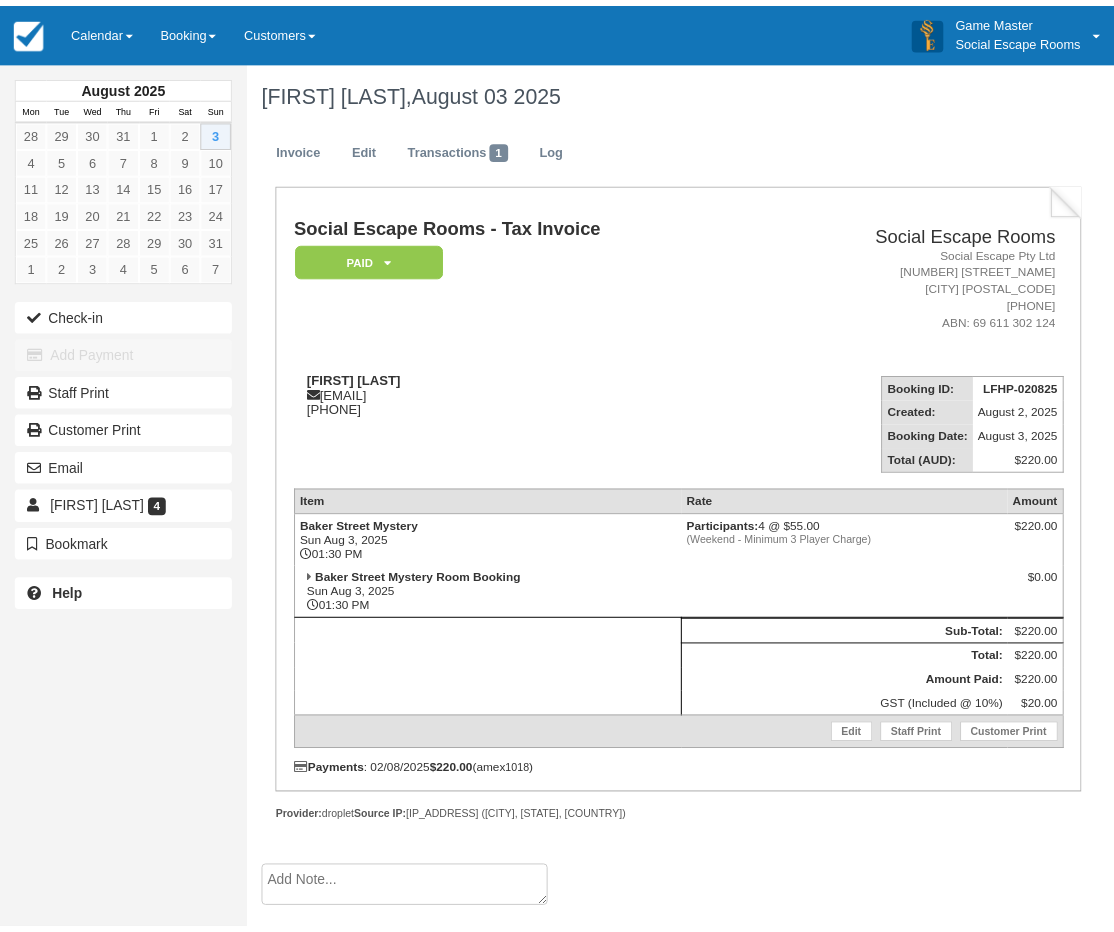 scroll, scrollTop: 0, scrollLeft: 0, axis: both 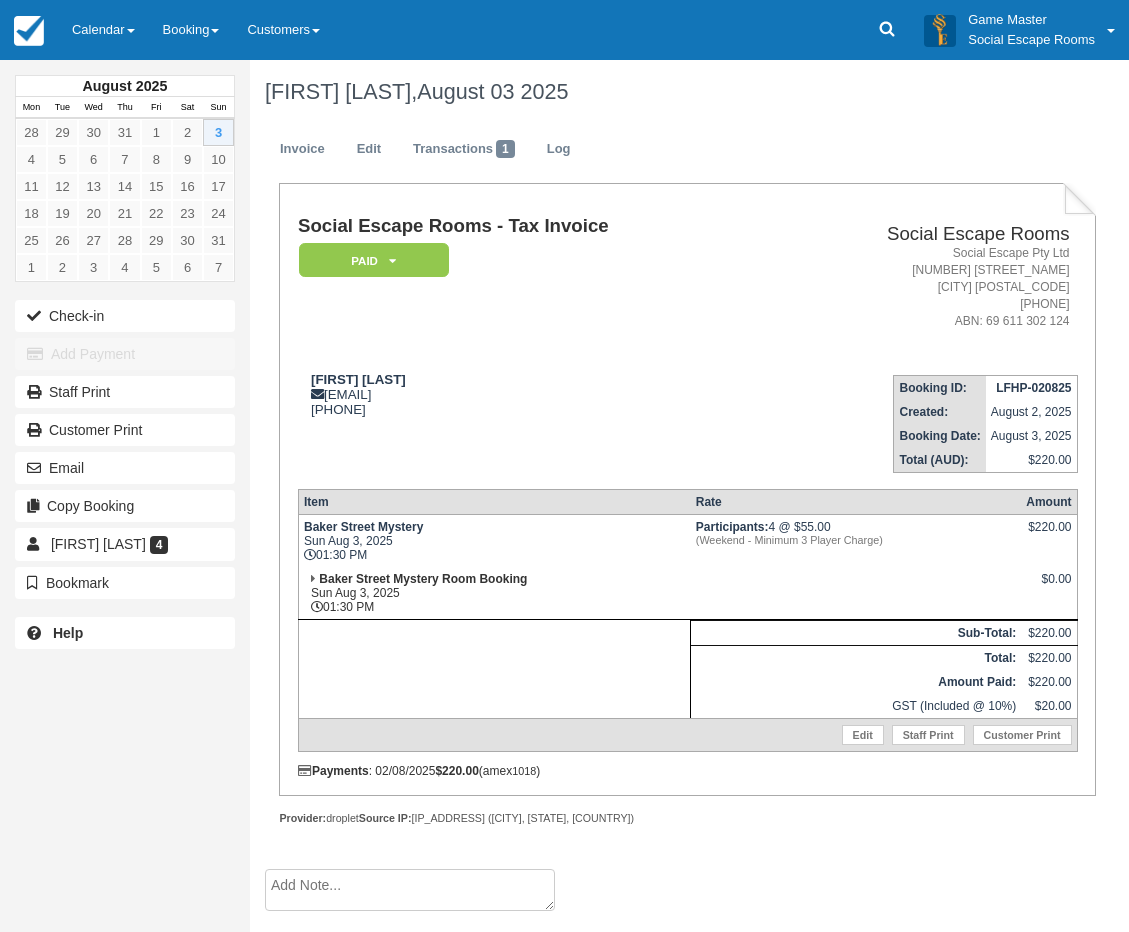 click on "[FIRST] [LAST] [EMAIL] [PHONE]" at bounding box center (536, 416) 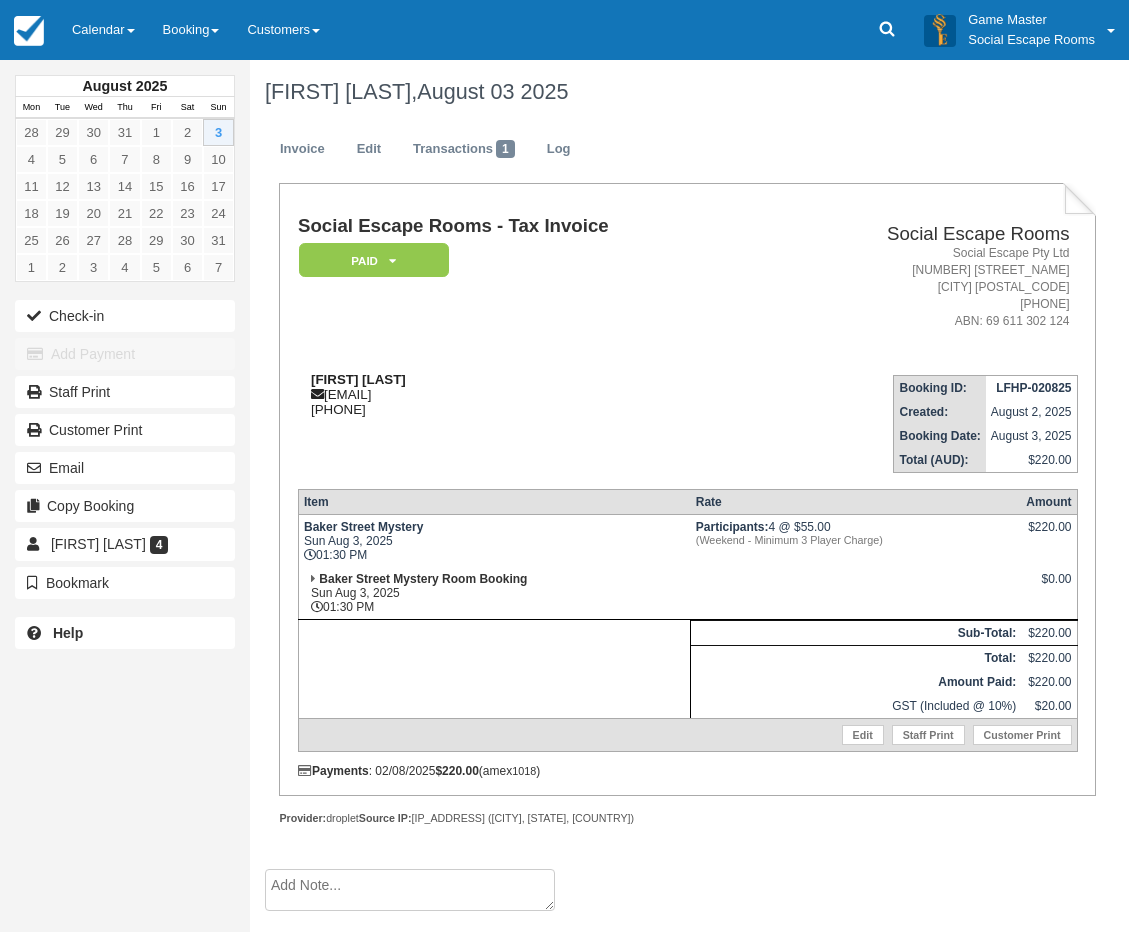 click on "[FIRST] [LAST] [EMAIL] [PHONE]" at bounding box center [536, 394] 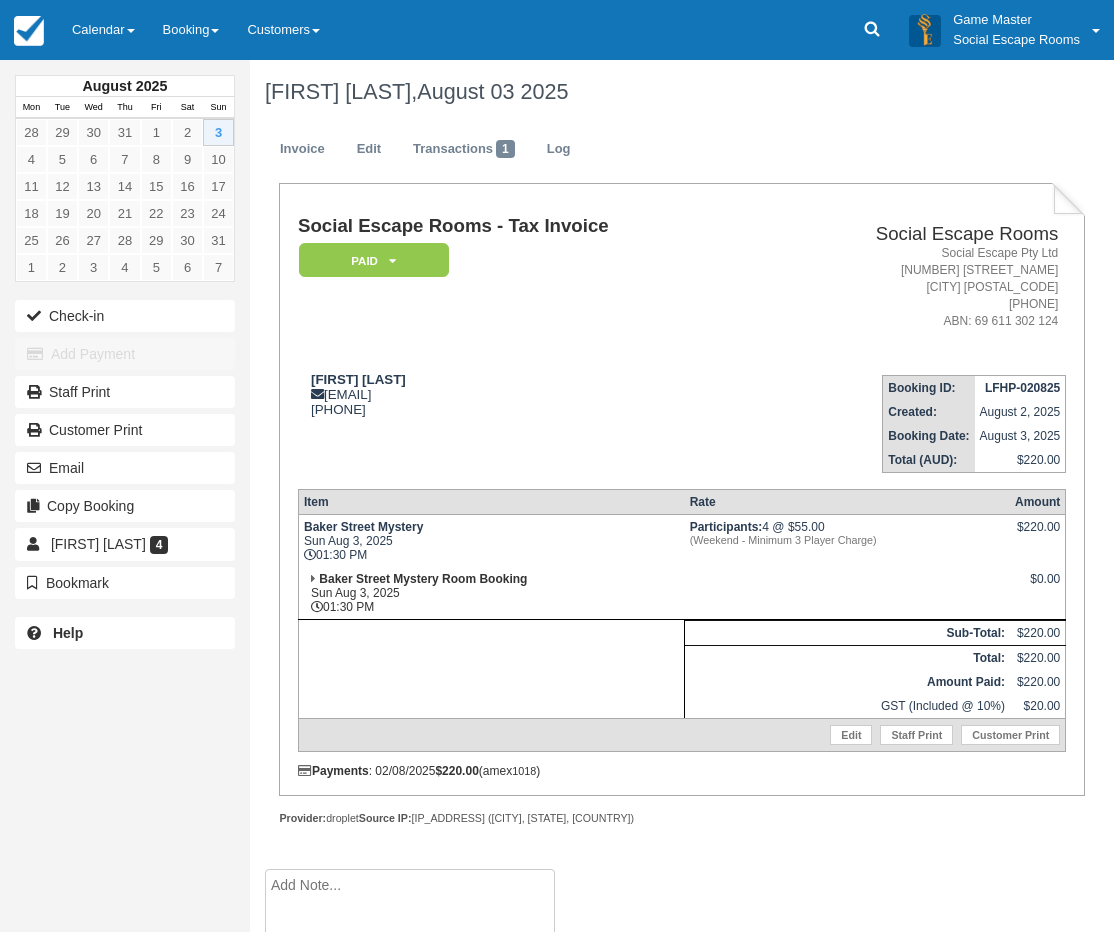 click at bounding box center (410, 925) 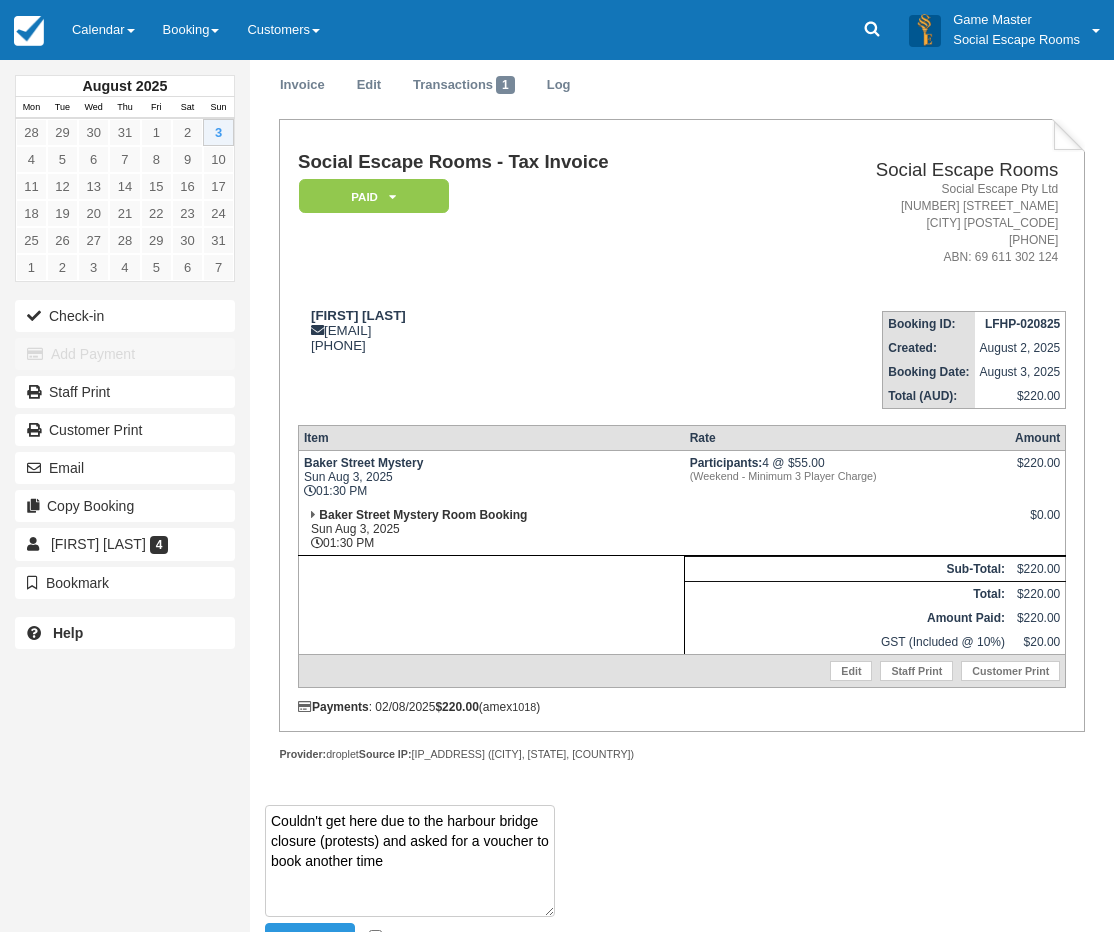 scroll, scrollTop: 94, scrollLeft: 0, axis: vertical 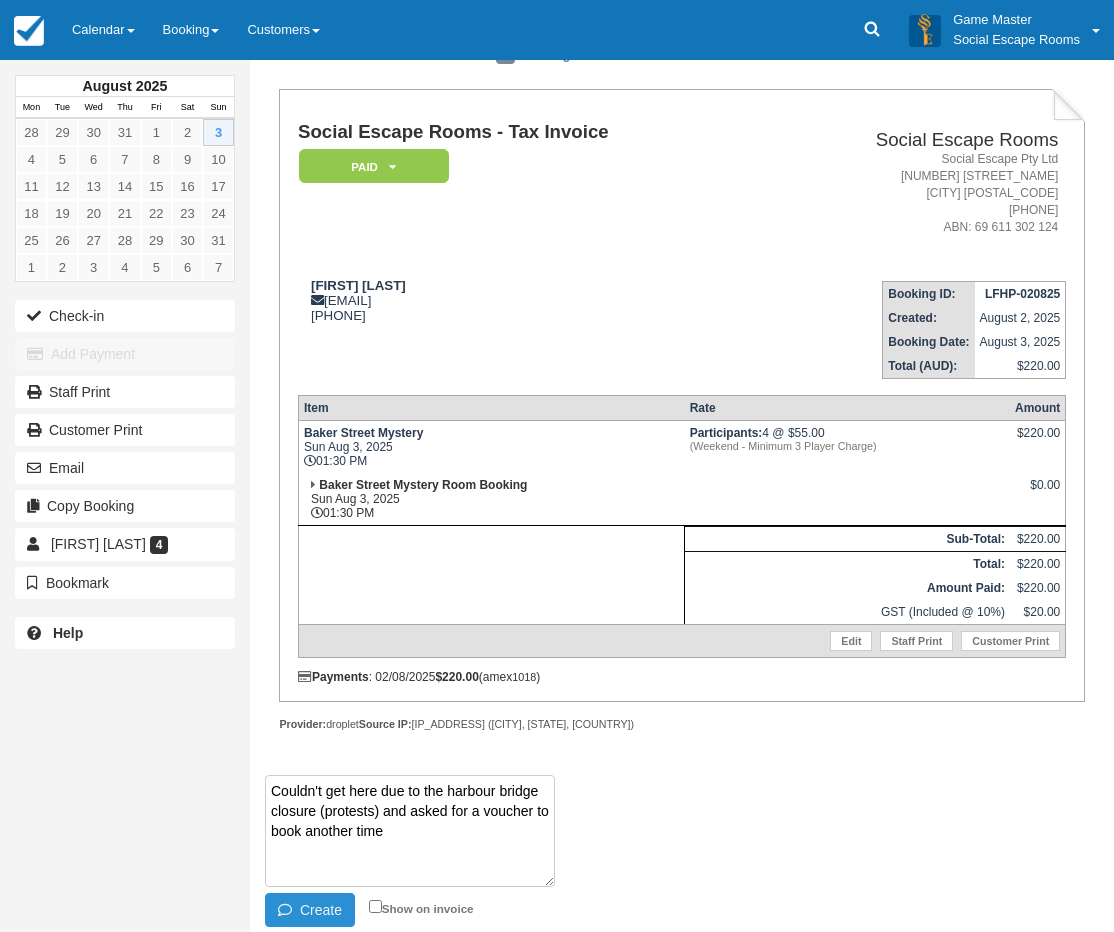 type on "Couldn't get here due to the harbour bridge closure (protests) and asked for a voucher to book another time" 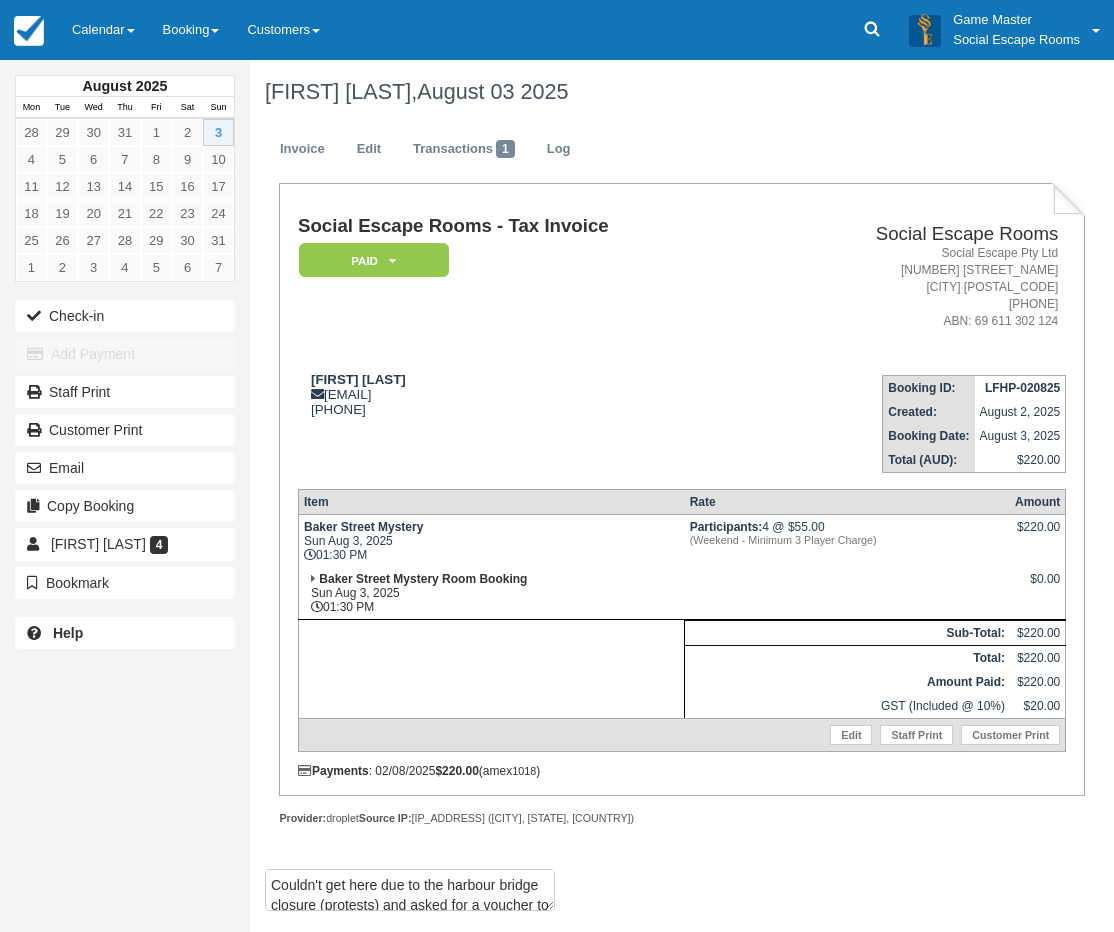scroll, scrollTop: 0, scrollLeft: 0, axis: both 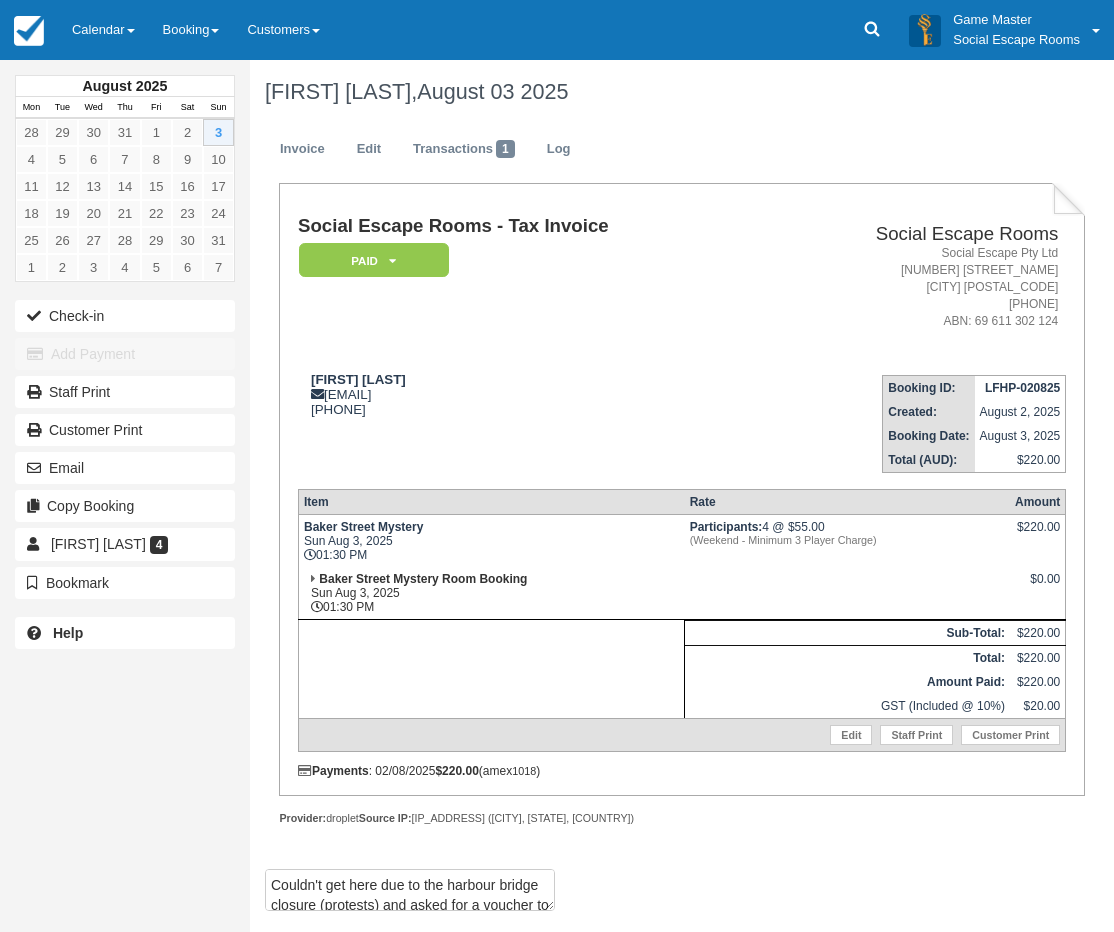 click on "August 2025 Mon Tue Wed Thu Fri Sat Sun
28
29
30
31
1
2
3
4
5
6
7
8
9
10
11
12
13
14
15
16
17
18
19
20
21
22
23
24
25
26
27
28
29
30
31
1" at bounding box center (125, 466) 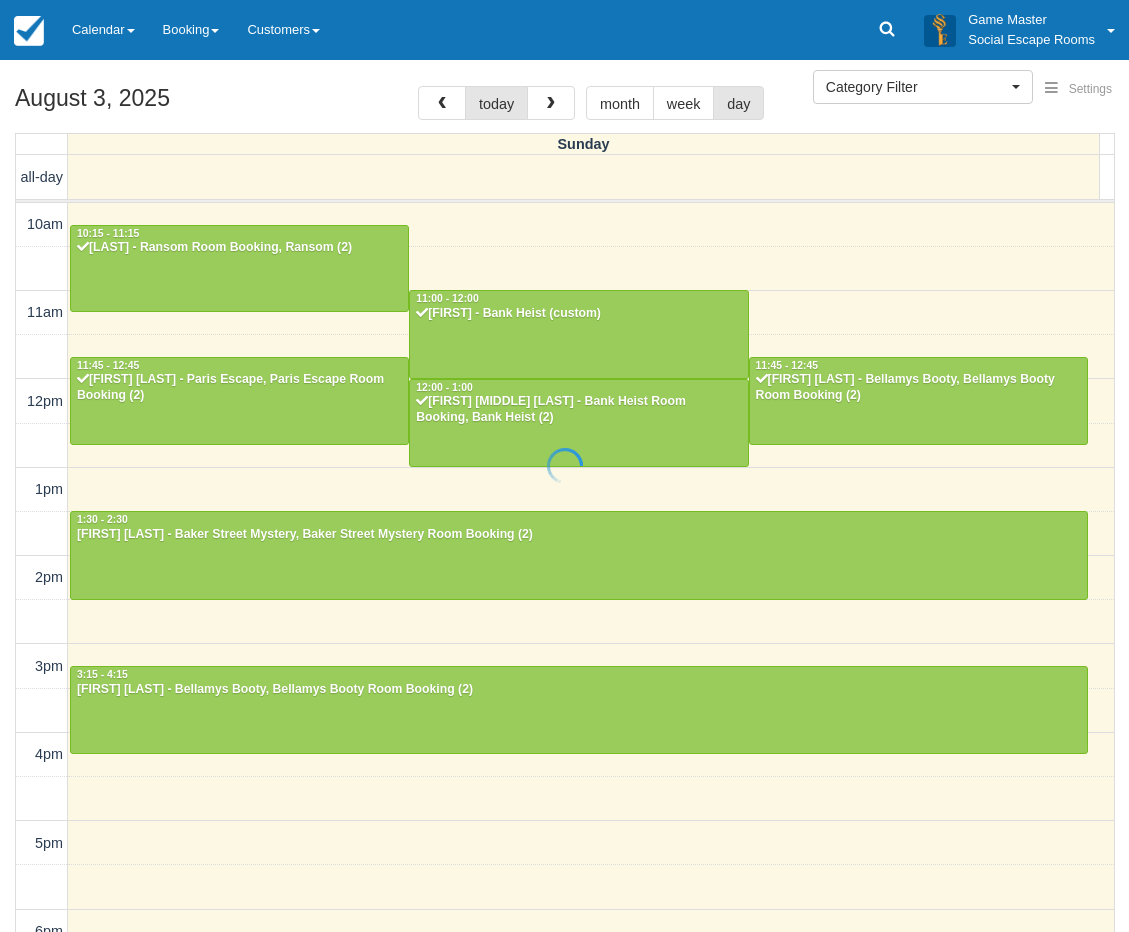 select 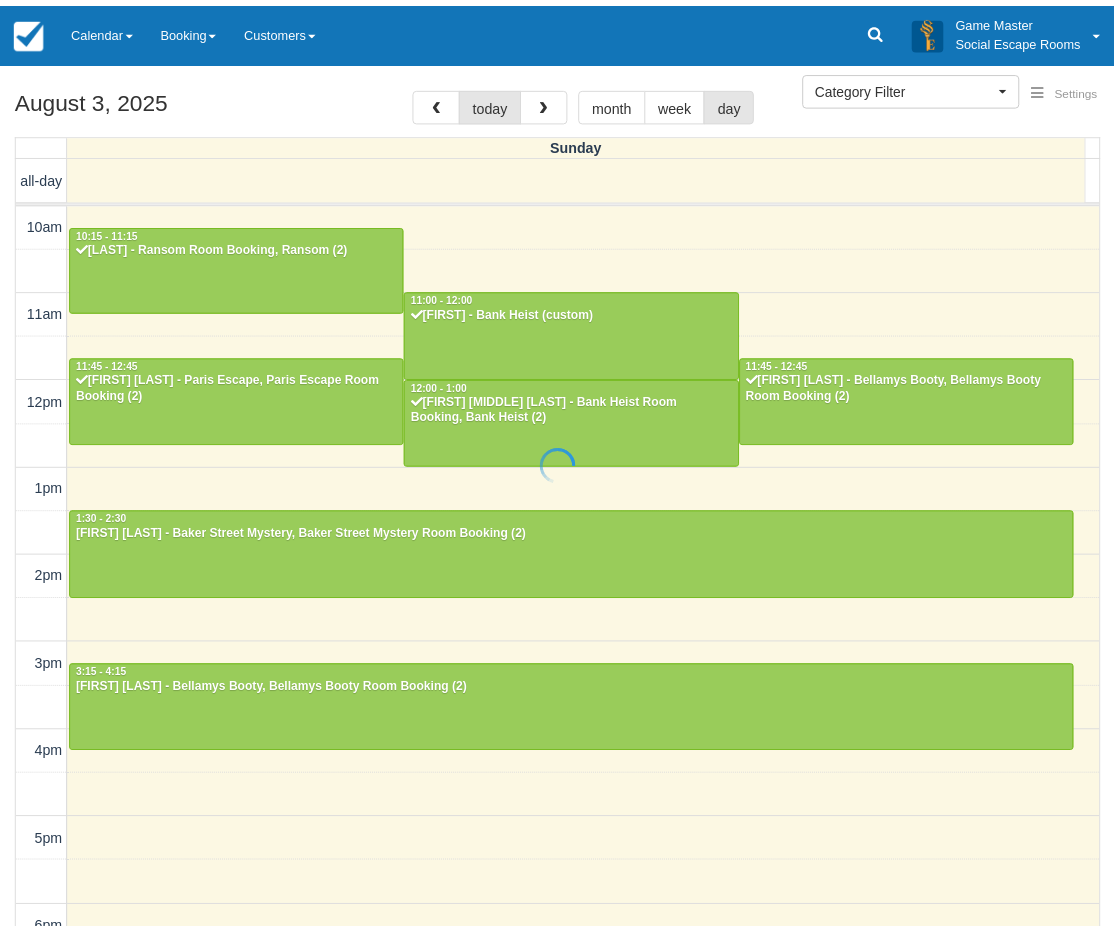 scroll, scrollTop: 0, scrollLeft: 0, axis: both 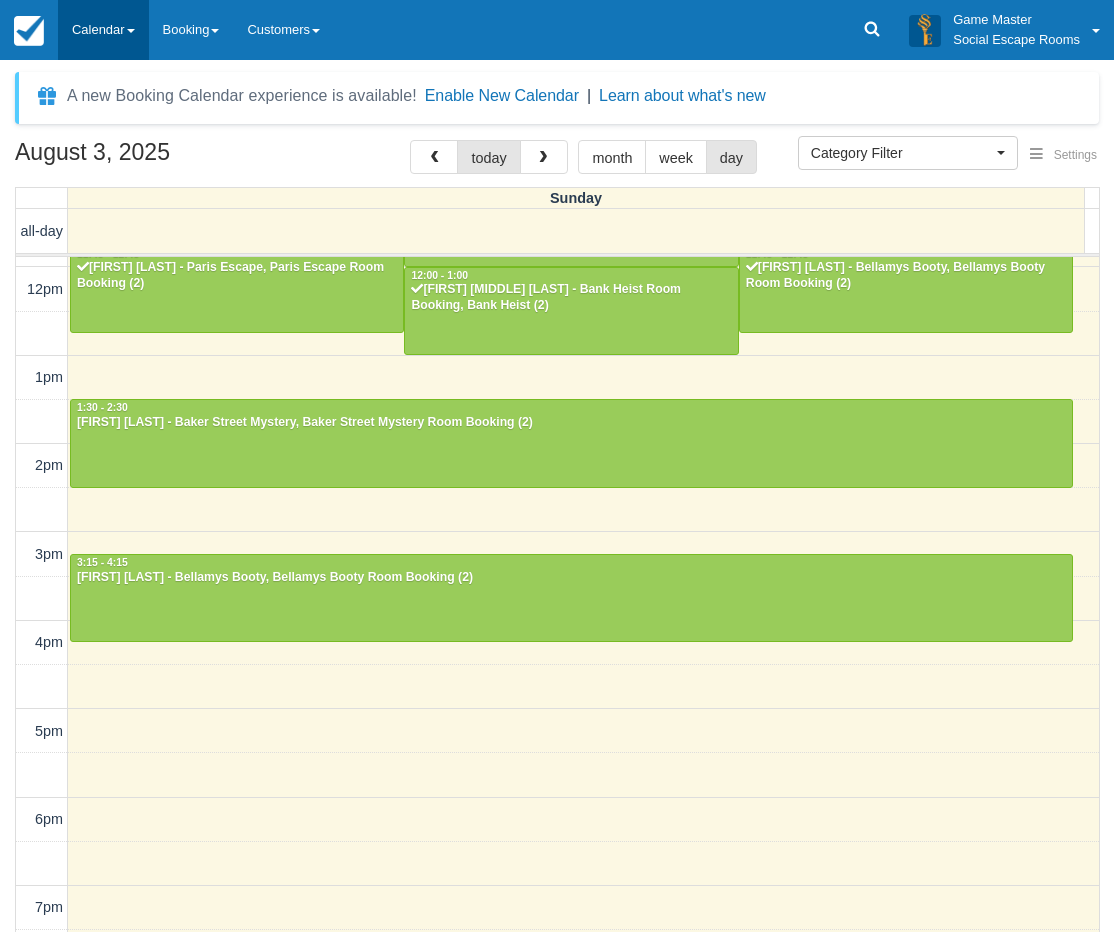 click on "Calendar" at bounding box center [103, 30] 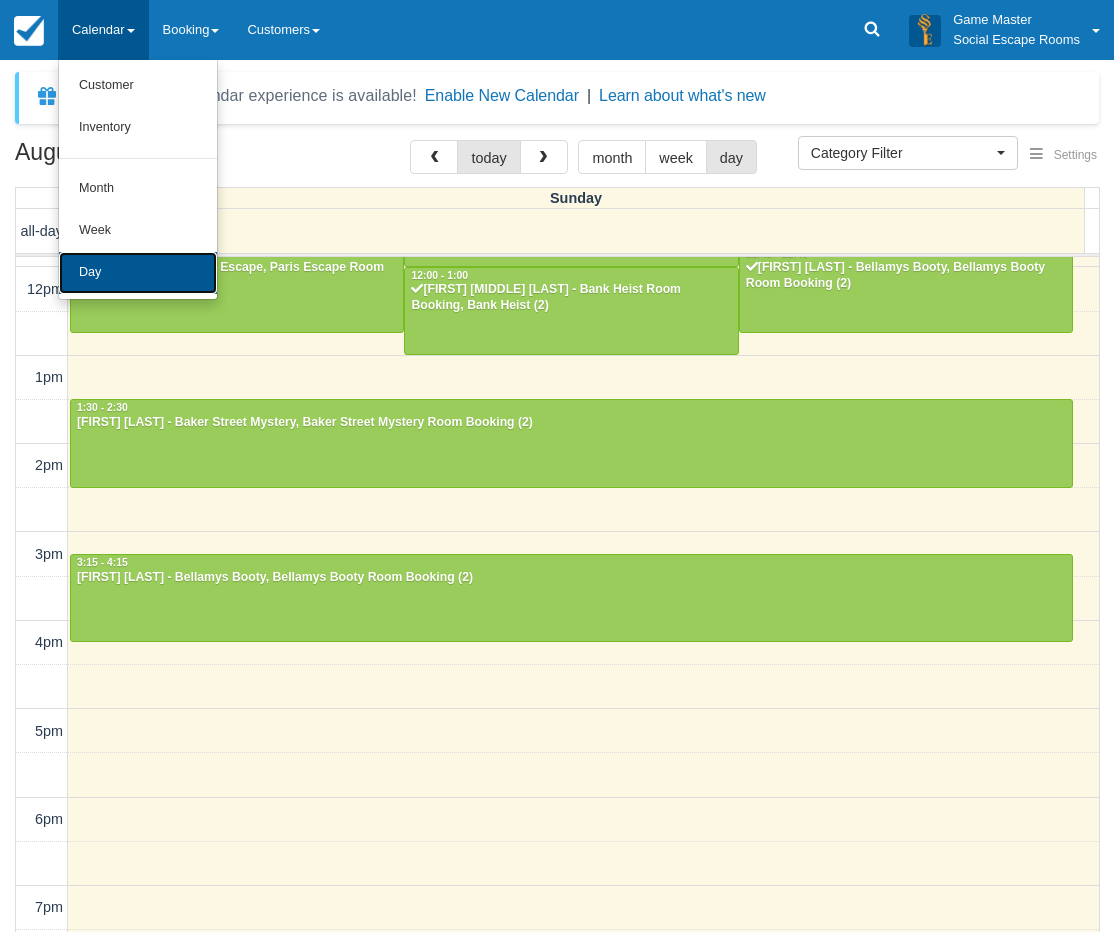 click on "Day" at bounding box center [138, 273] 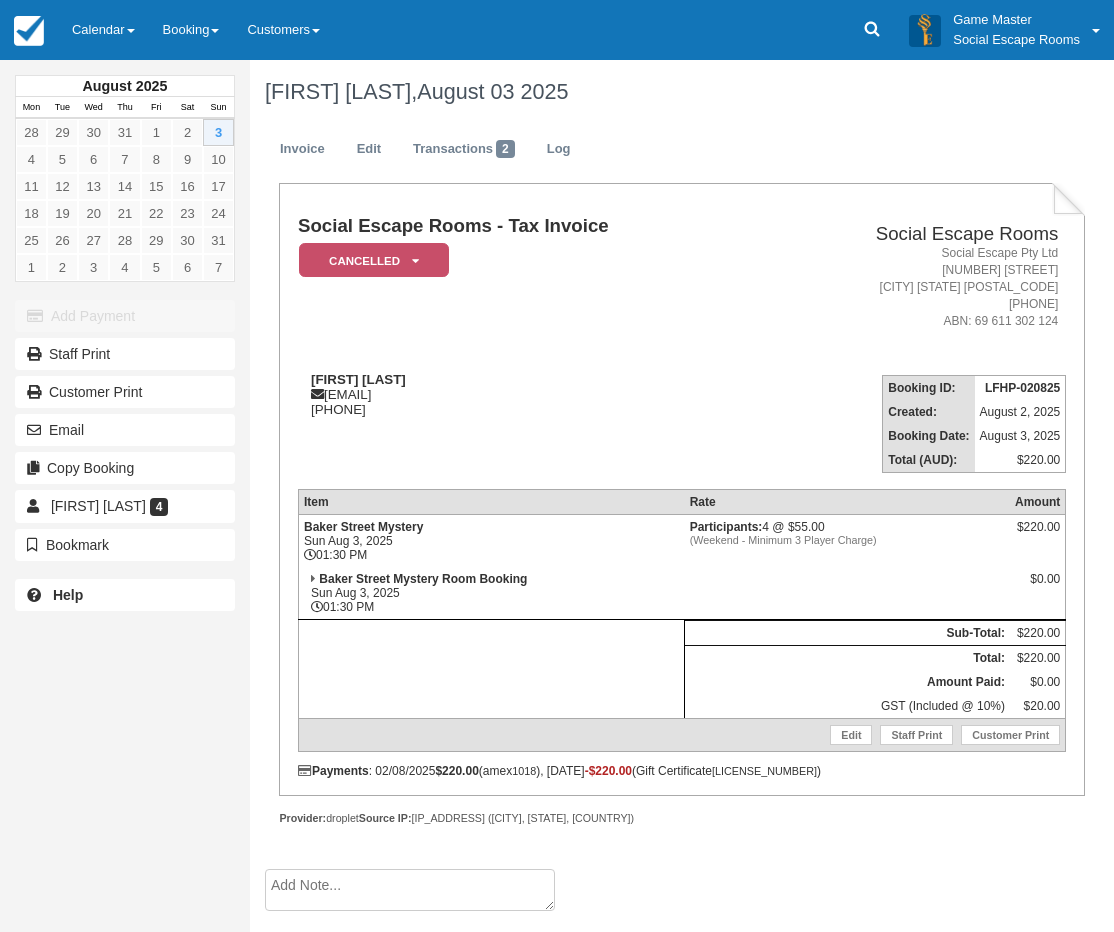 scroll, scrollTop: 0, scrollLeft: 0, axis: both 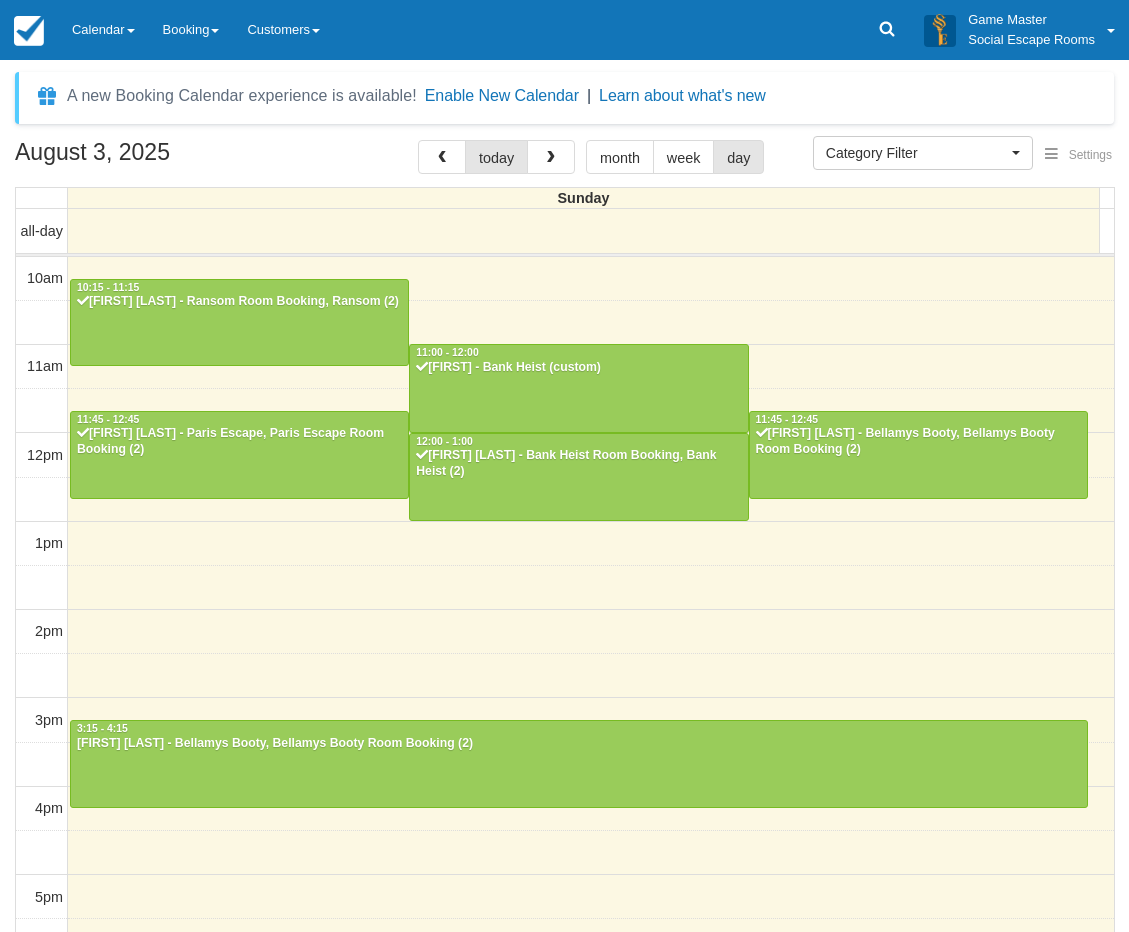 select 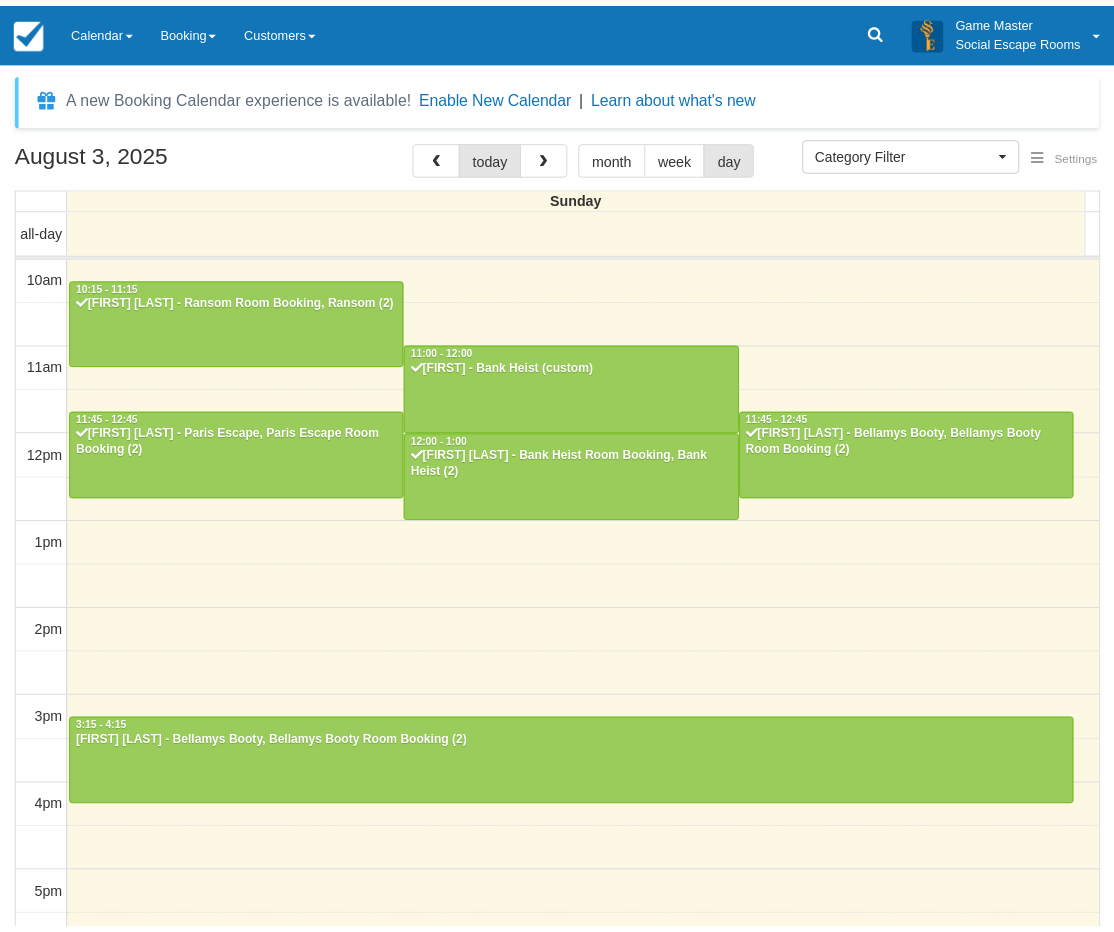 scroll, scrollTop: 0, scrollLeft: 0, axis: both 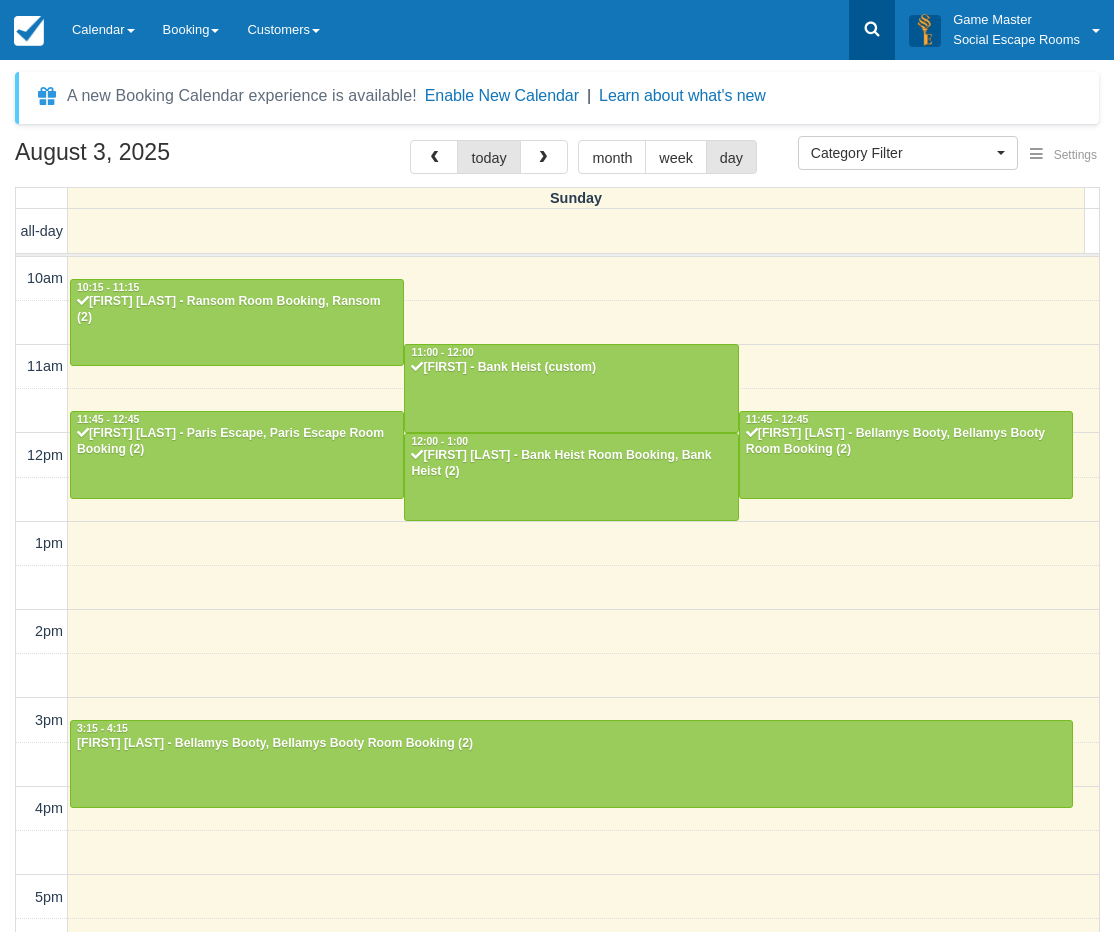 click at bounding box center (872, 30) 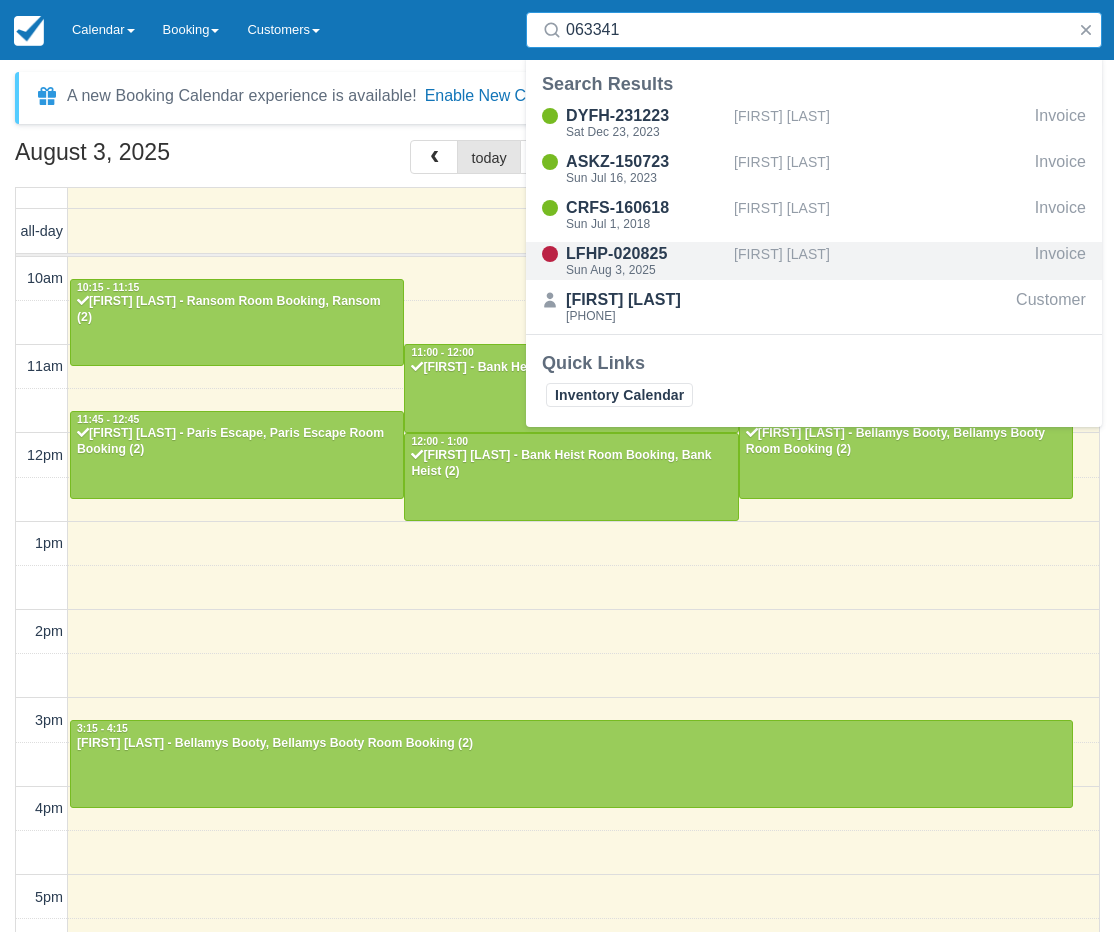 type on "063341" 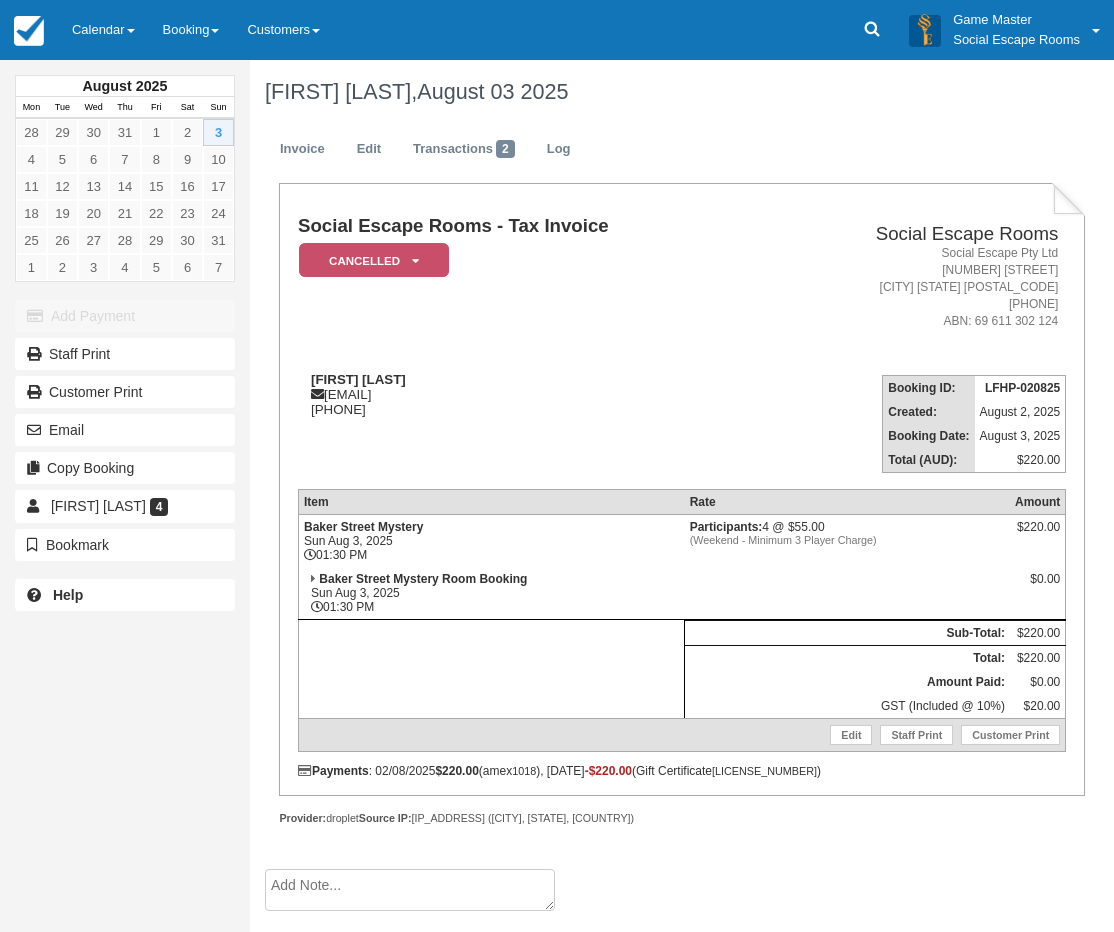 scroll, scrollTop: 0, scrollLeft: 0, axis: both 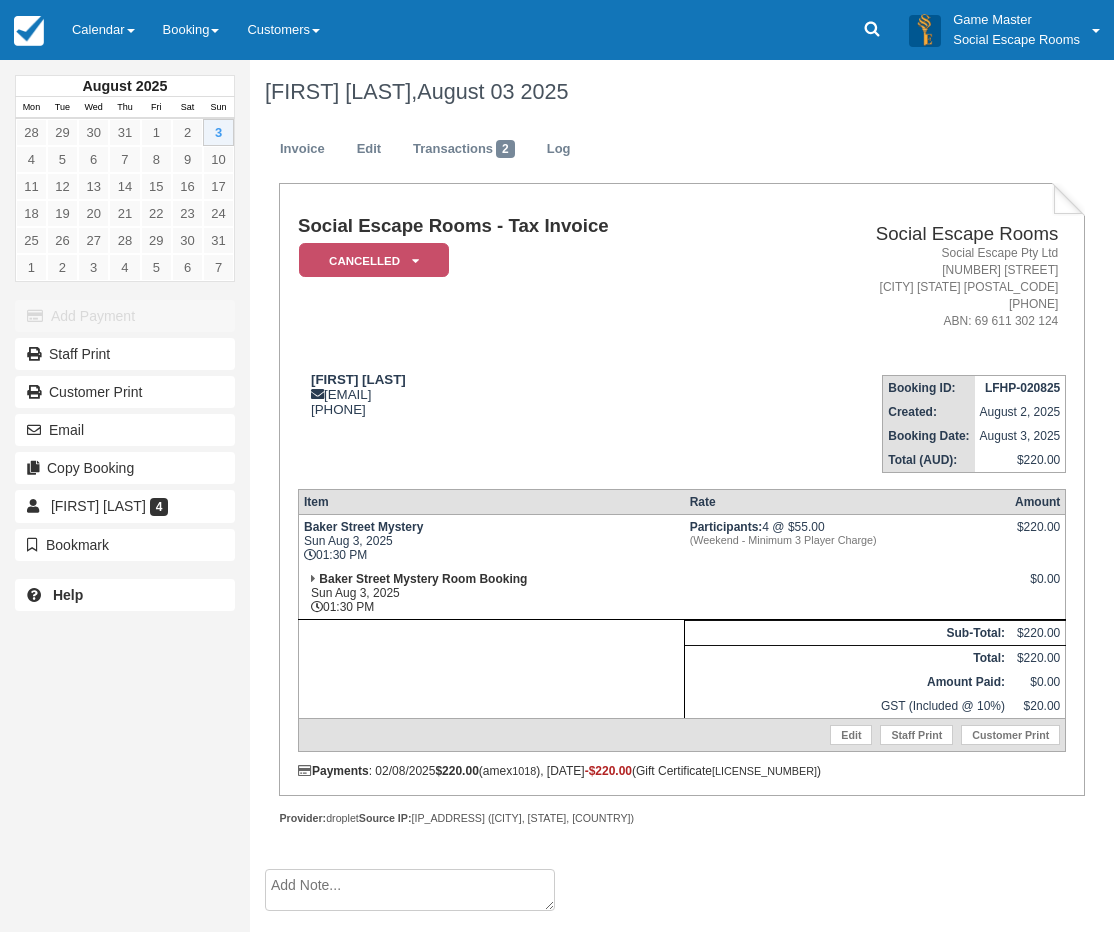 click on "Social Escape Rooms - Tax Invoice
Cancelled   Pending Reserved Deposit Paid Blocked for Custom Deposit Pending" at bounding box center [532, 287] 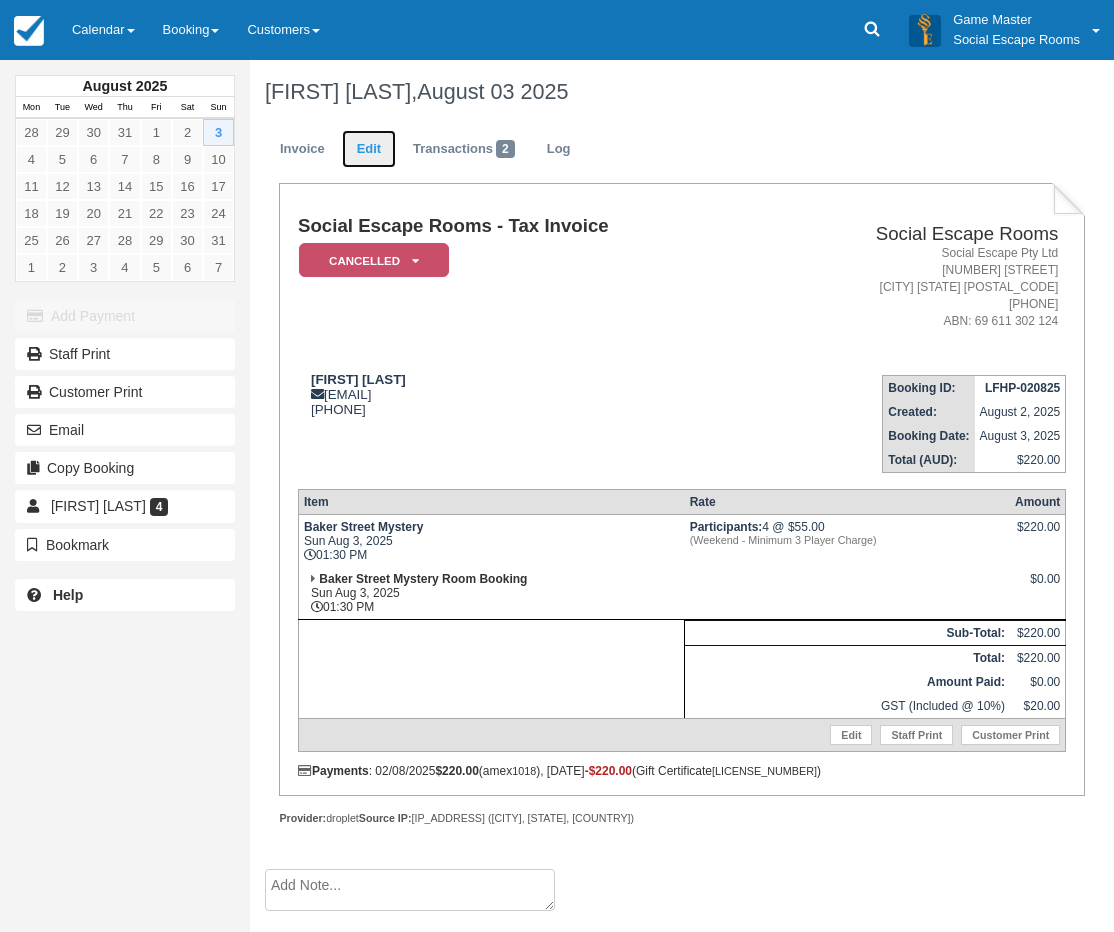 click on "Edit" at bounding box center [369, 149] 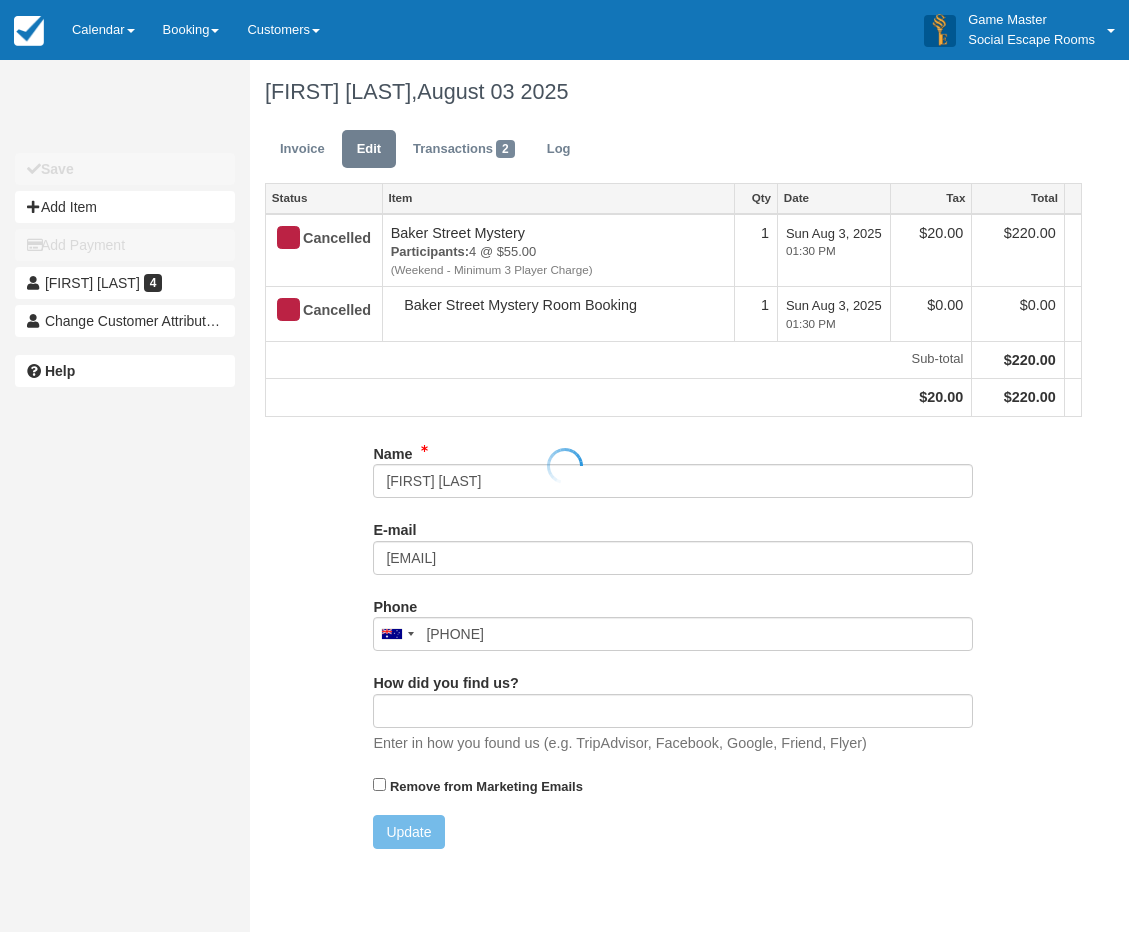 type on "[PHONE]" 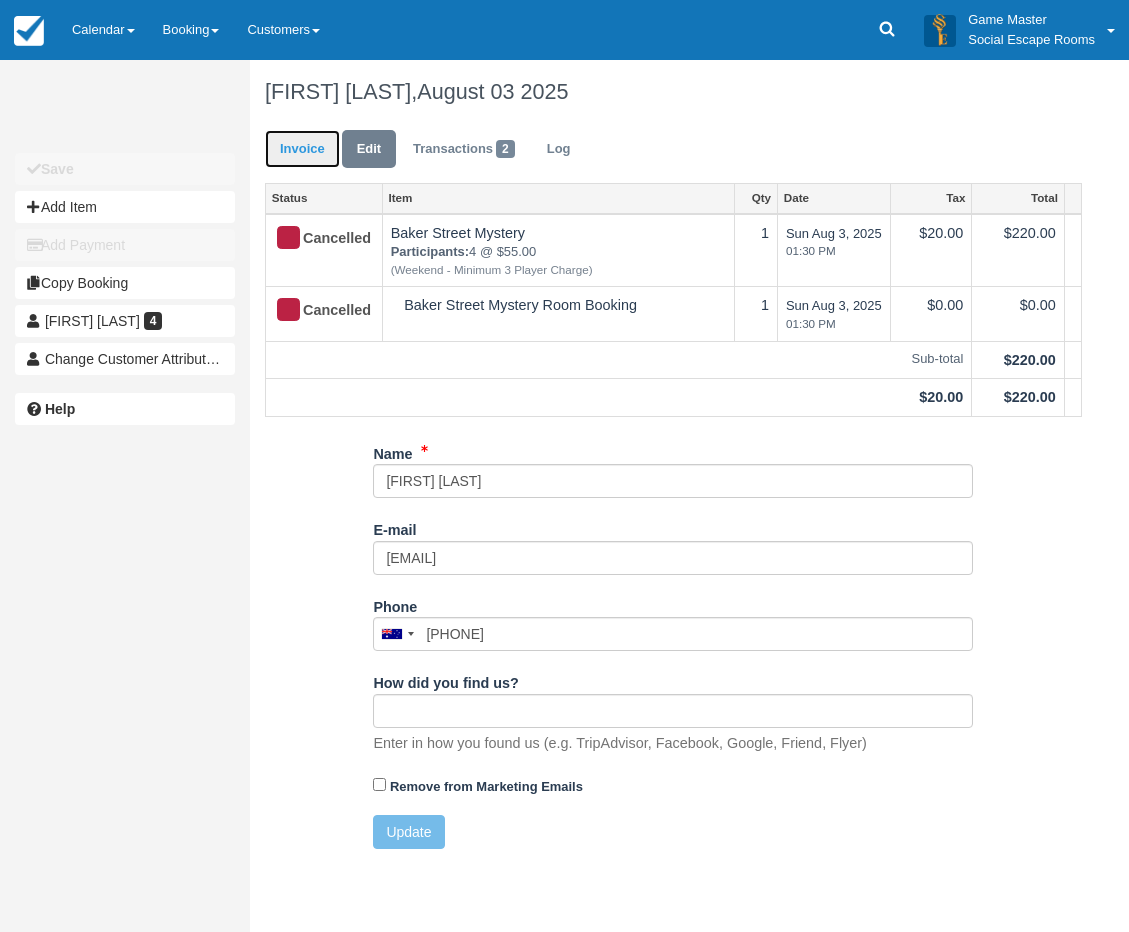 click on "Invoice" at bounding box center [302, 149] 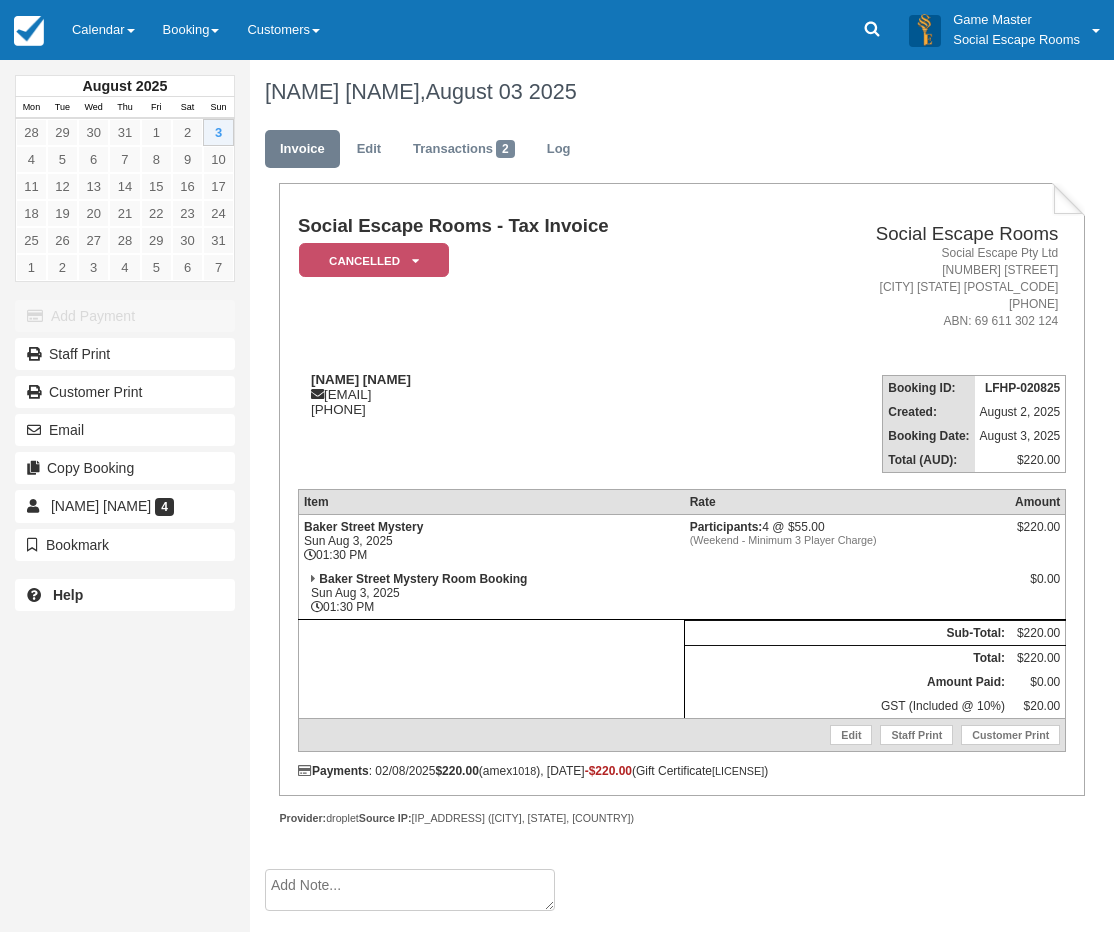 scroll, scrollTop: 0, scrollLeft: 0, axis: both 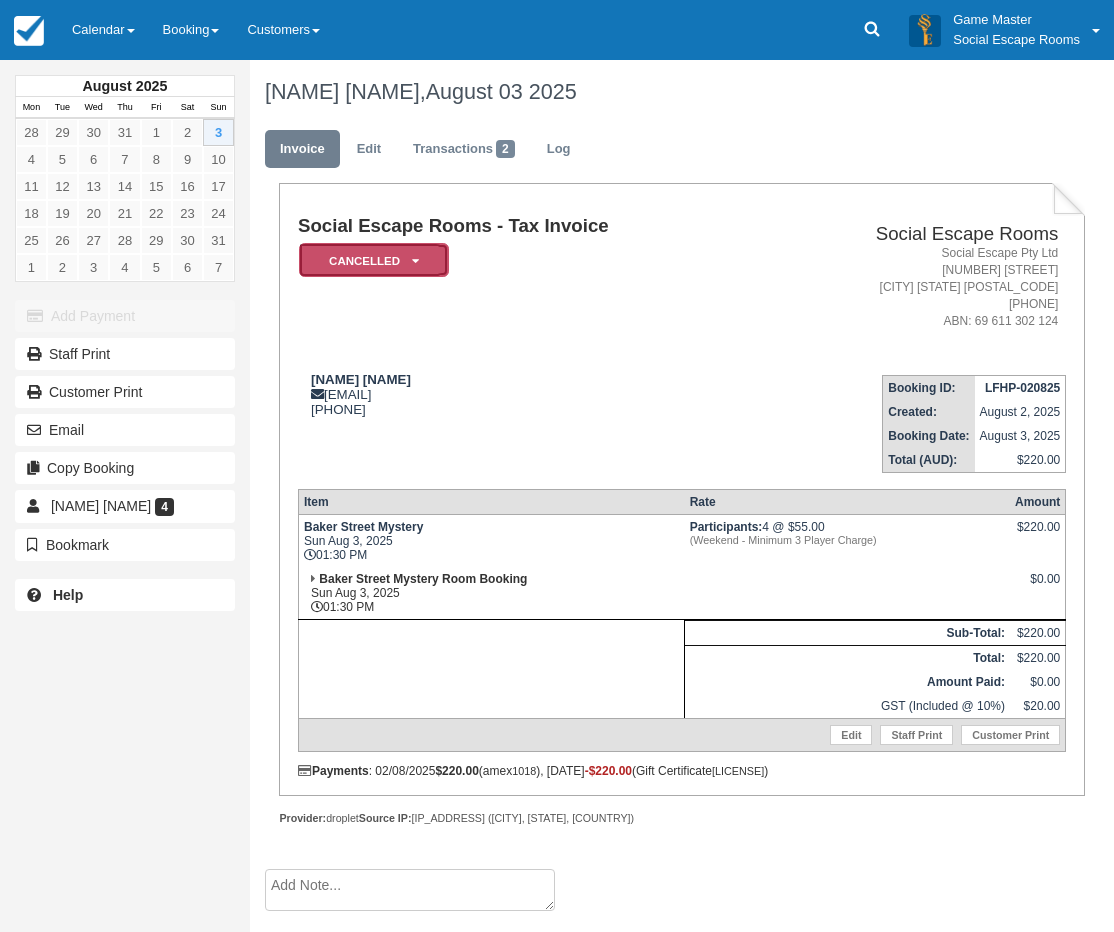 click on "Cancelled" at bounding box center (374, 260) 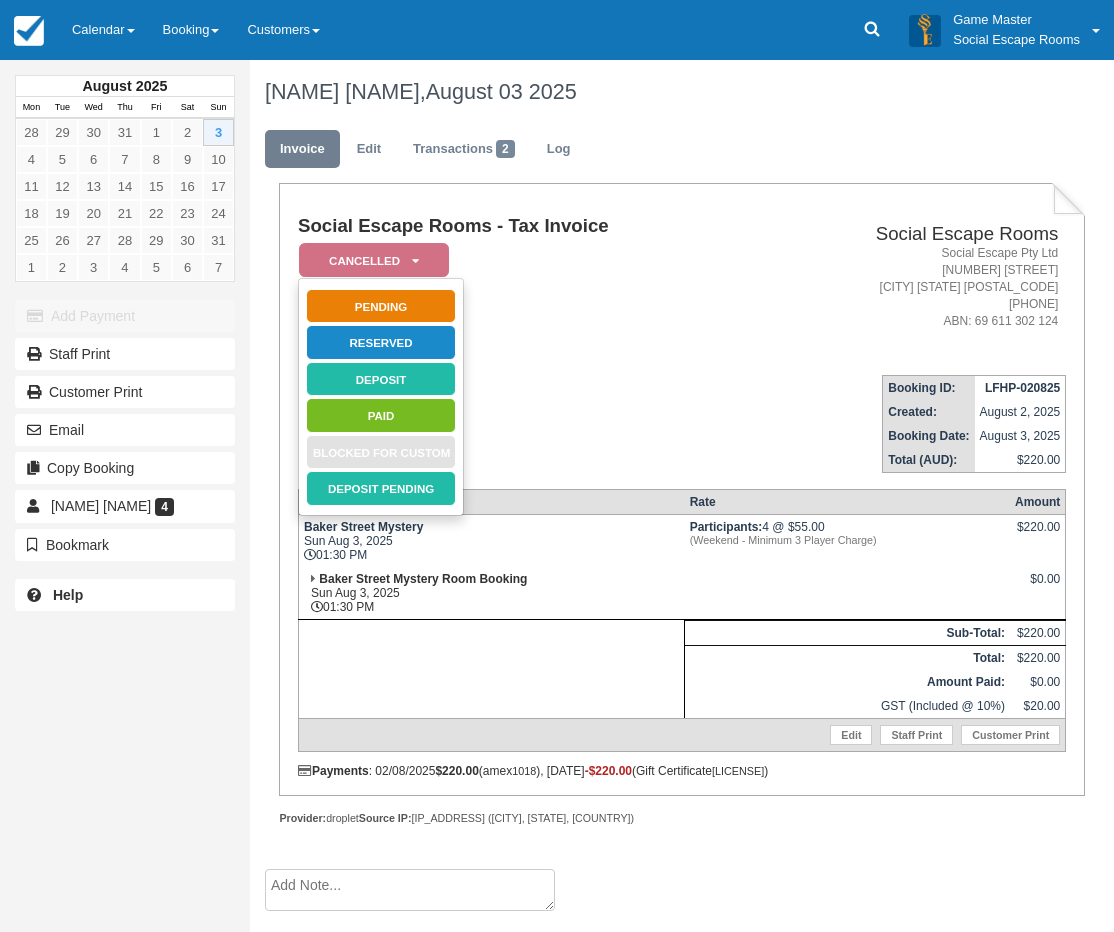 click on "Social Escape Rooms - Tax Invoice
Cancelled   Pending Reserved Deposit Paid Blocked for Custom Deposit Pending" at bounding box center (532, 287) 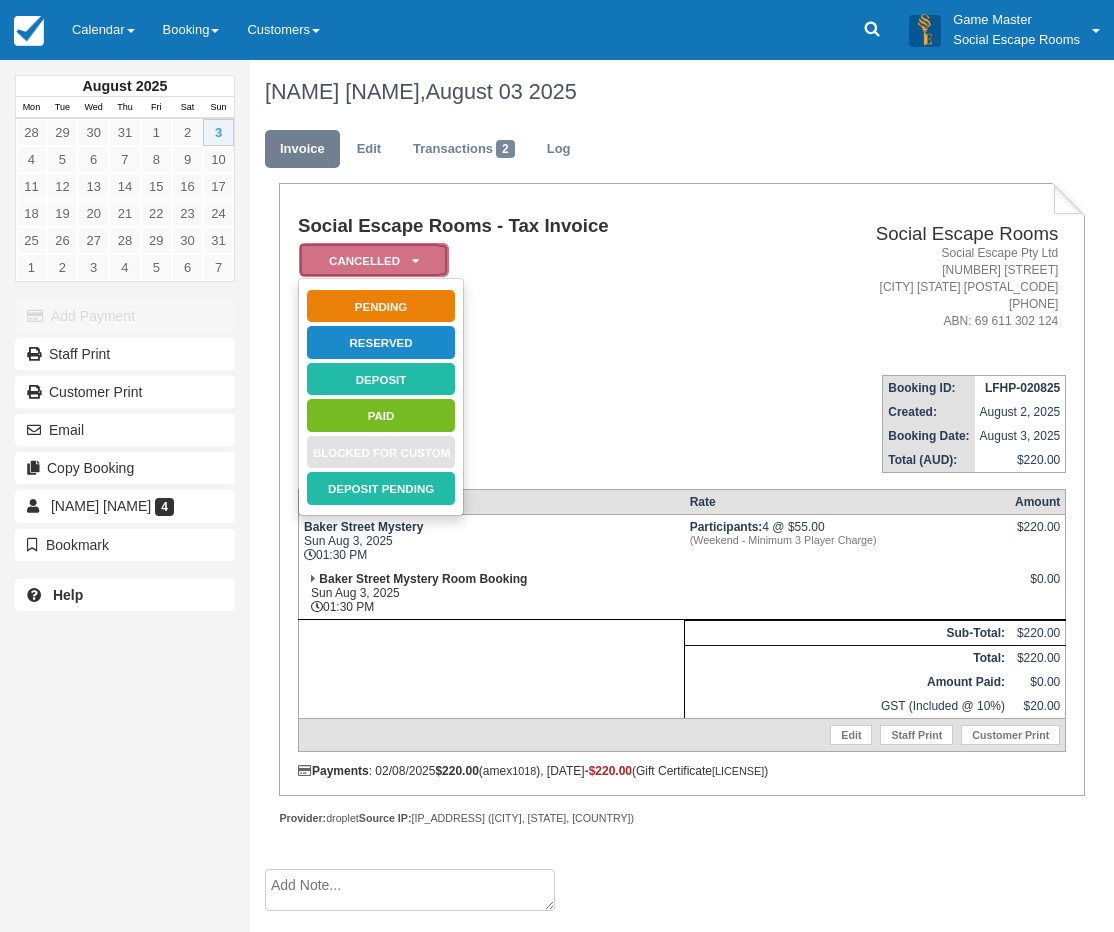 click on "Cancelled" at bounding box center [374, 260] 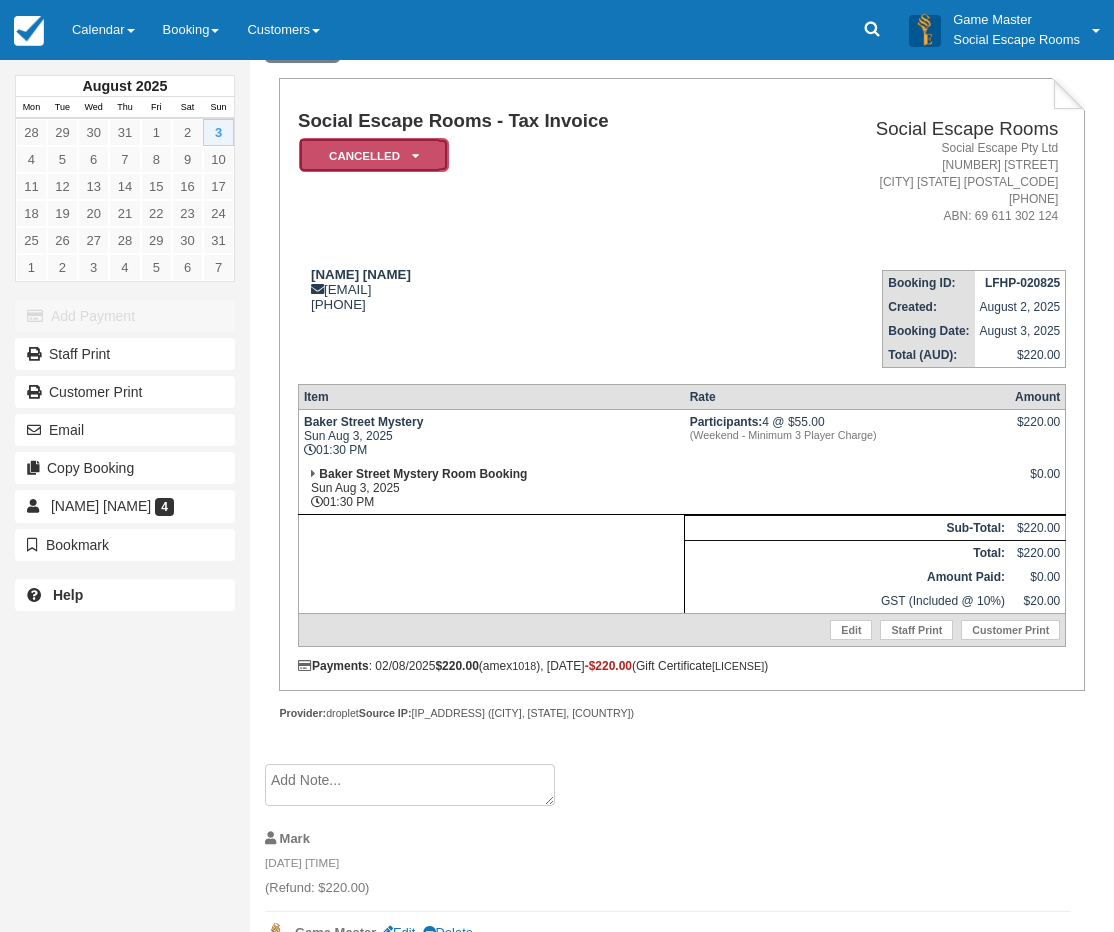 scroll, scrollTop: 178, scrollLeft: 0, axis: vertical 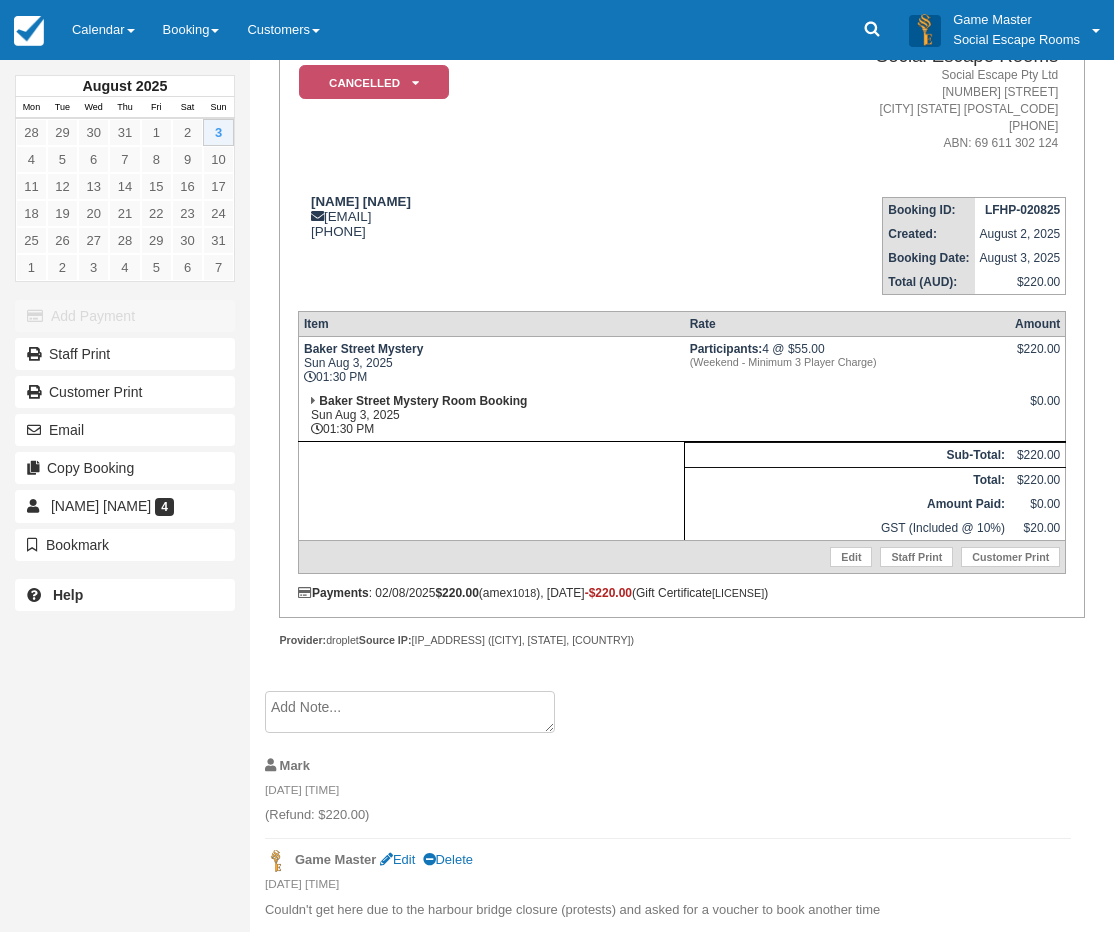 click on "Social Escape Rooms - Tax Invoice
Cancelled   Pending Reserved Deposit Paid Blocked for Custom Deposit Pending" at bounding box center (532, 109) 